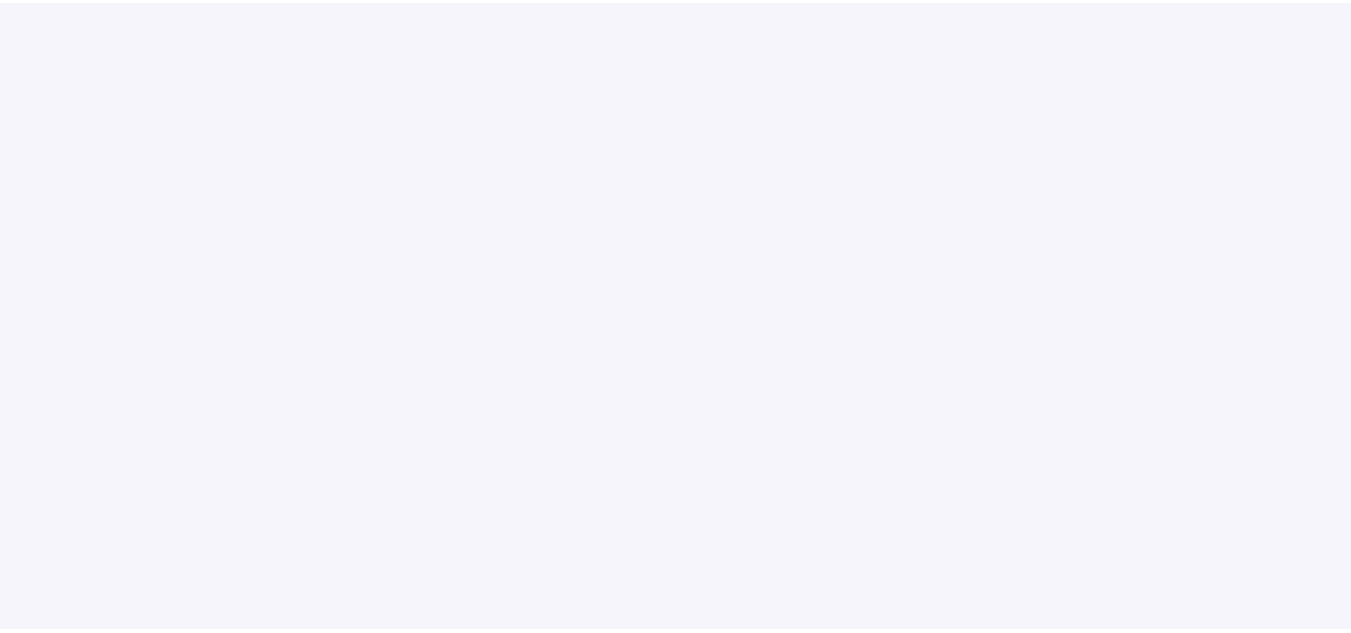 scroll, scrollTop: 0, scrollLeft: 0, axis: both 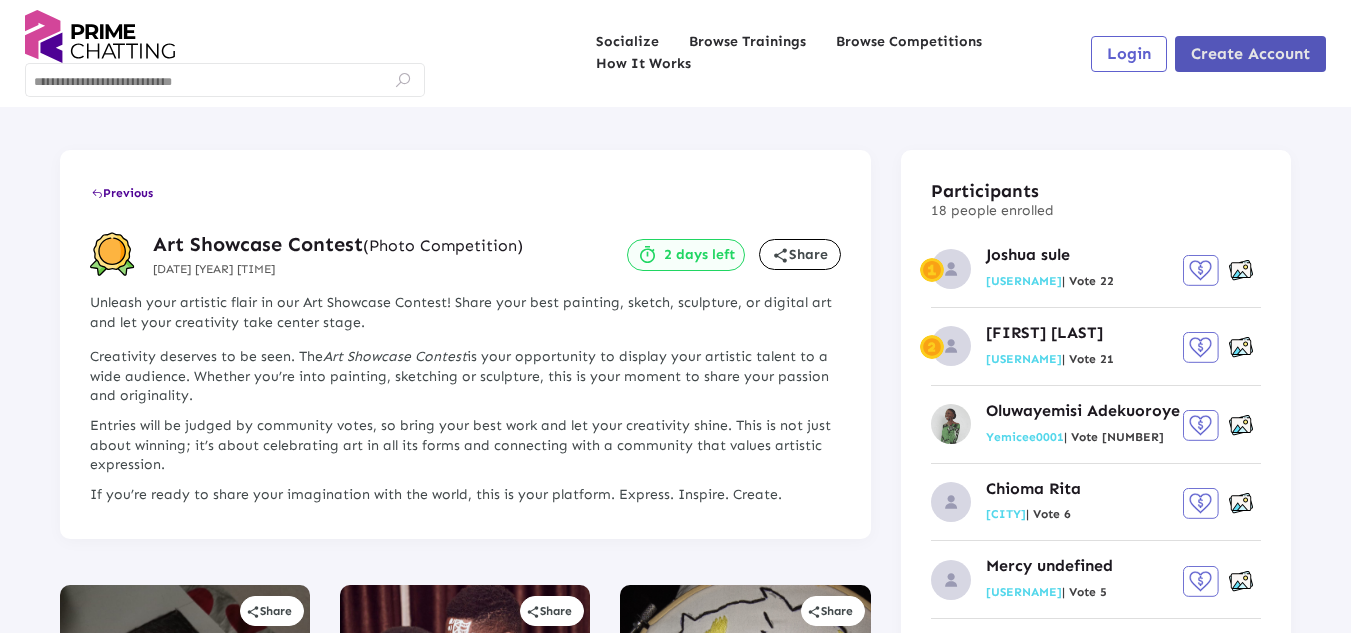 click on "Create Account" at bounding box center (1250, 53) 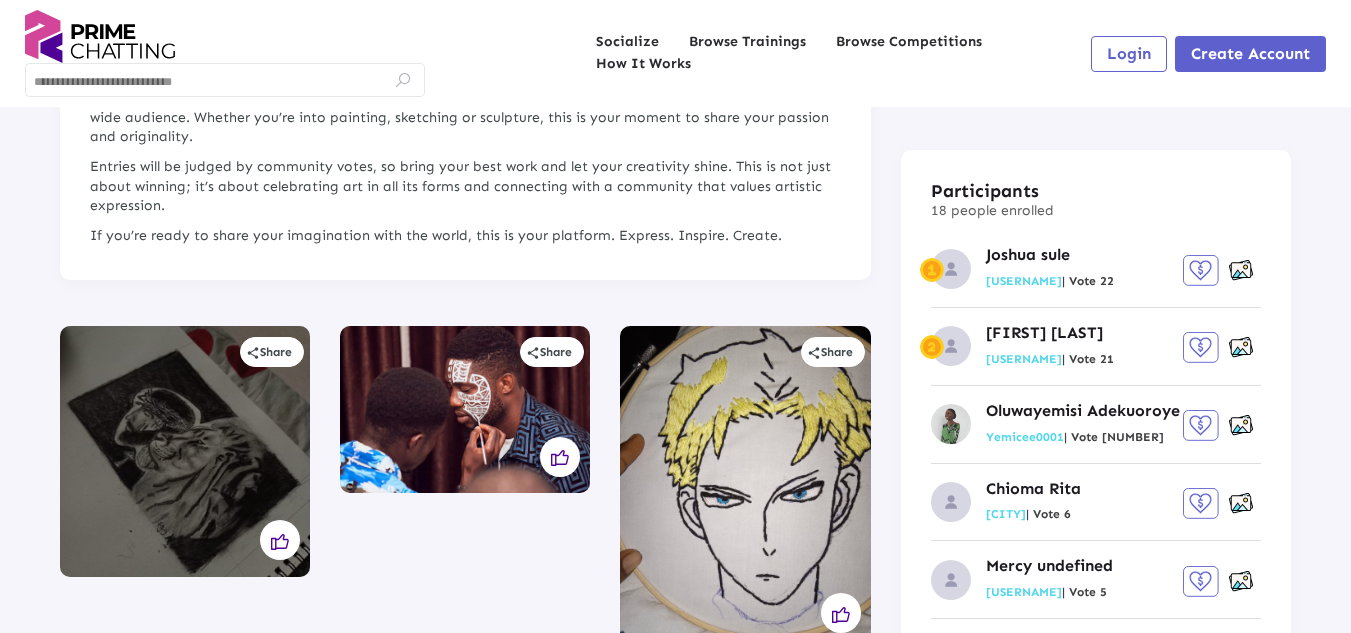 scroll, scrollTop: 260, scrollLeft: 0, axis: vertical 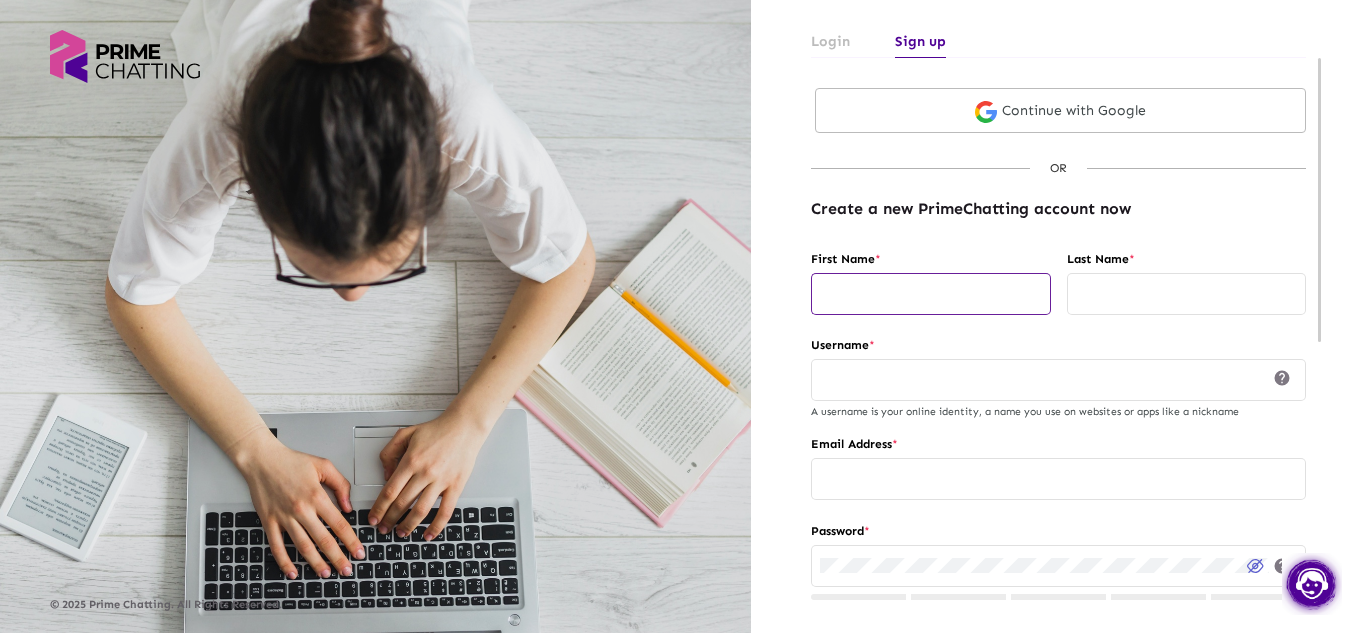 click at bounding box center (930, 294) 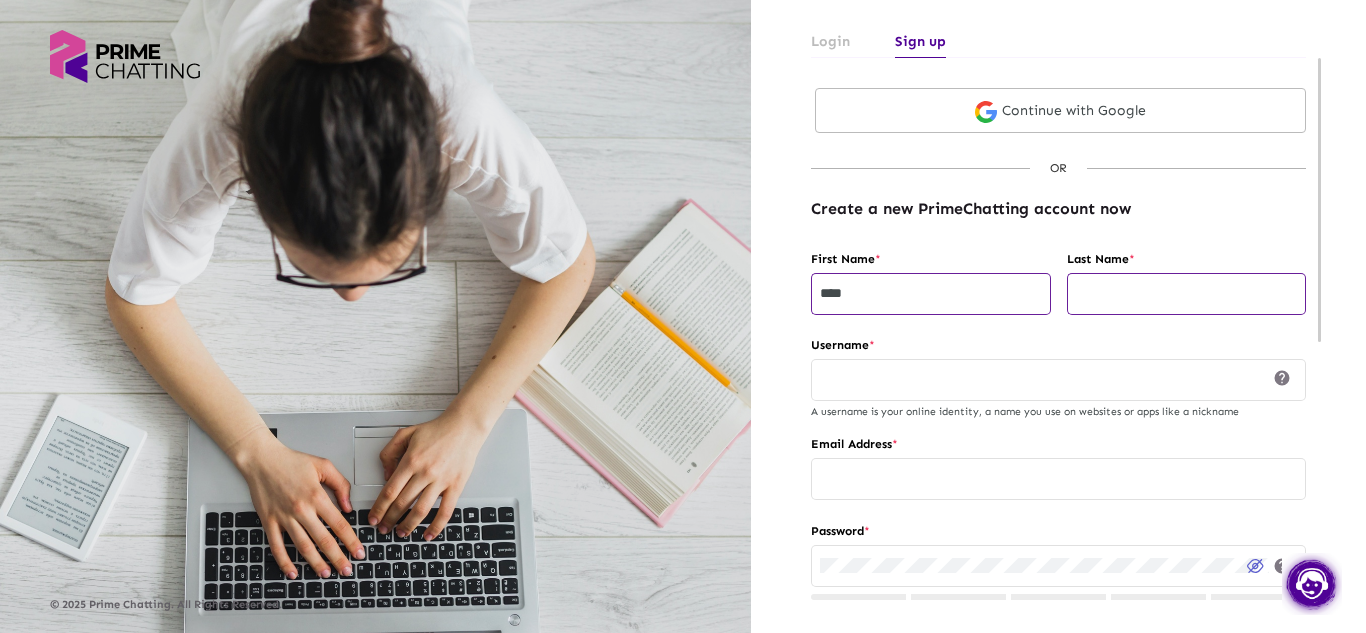 type on "****" 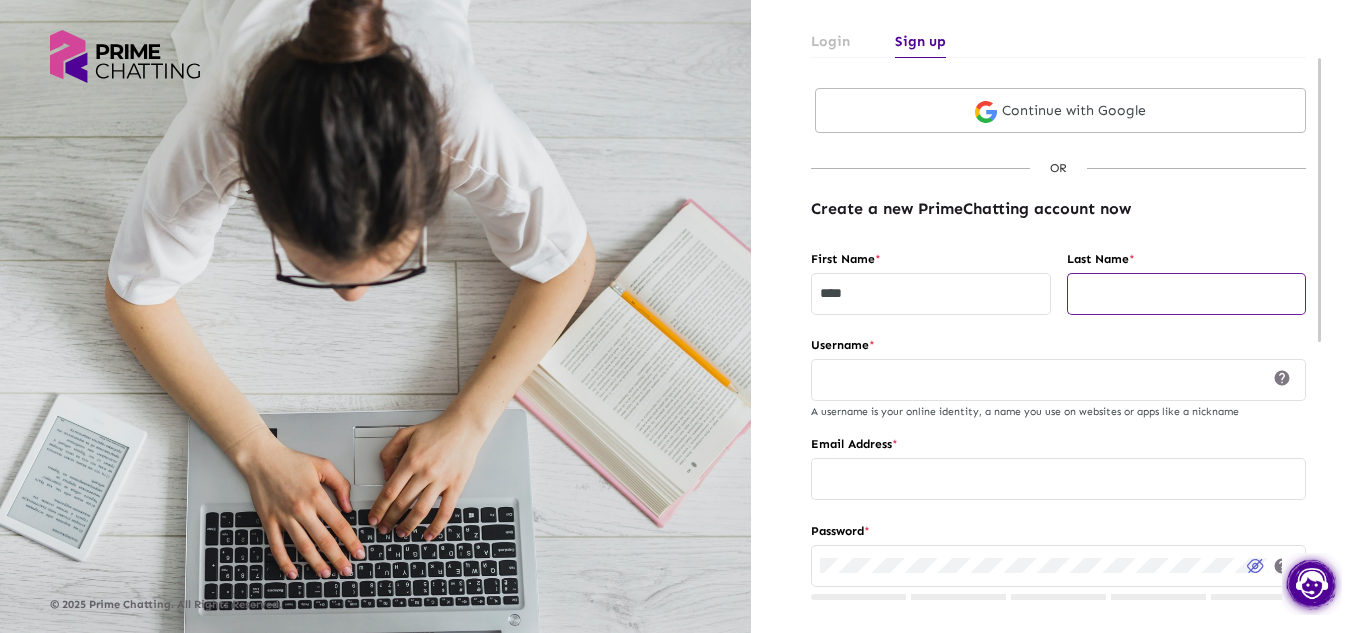 click at bounding box center [1186, 294] 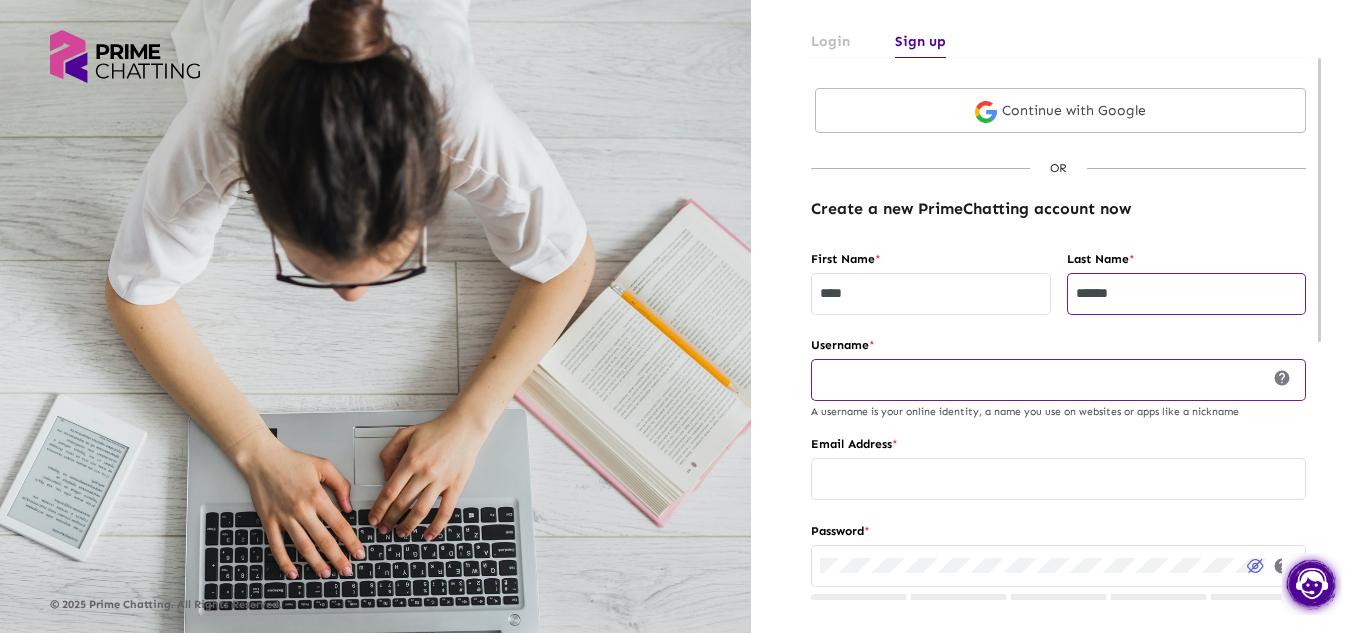 type on "******" 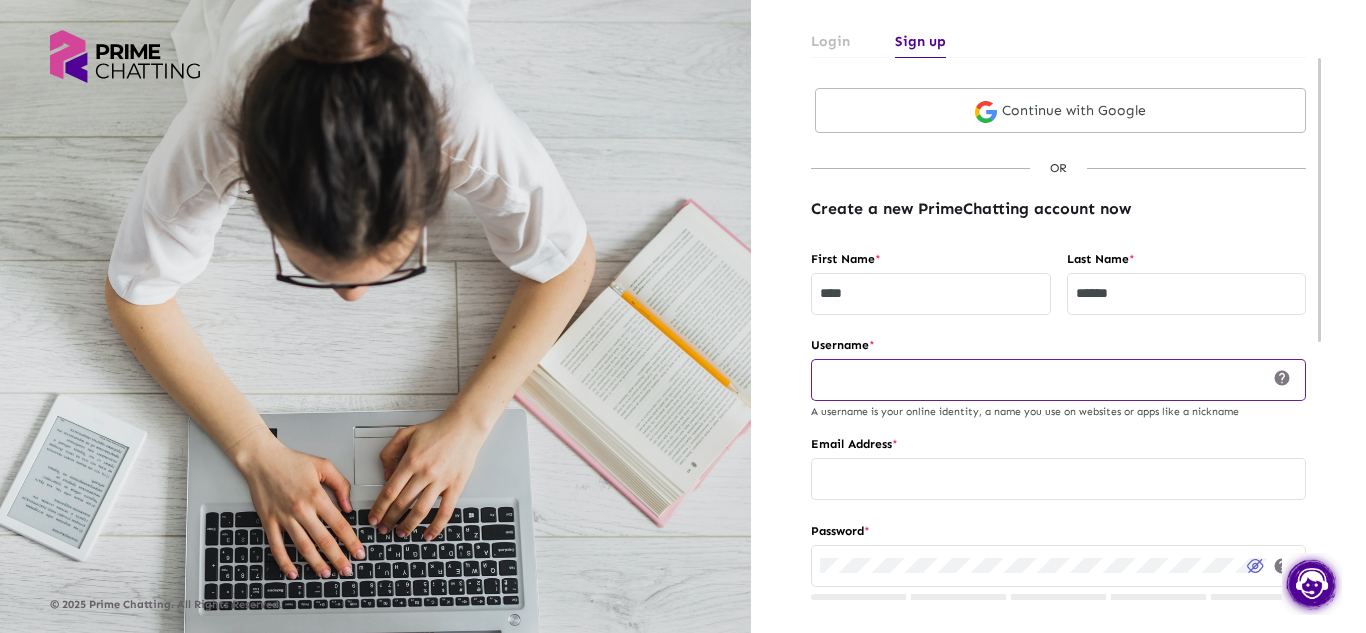 click at bounding box center (1031, 380) 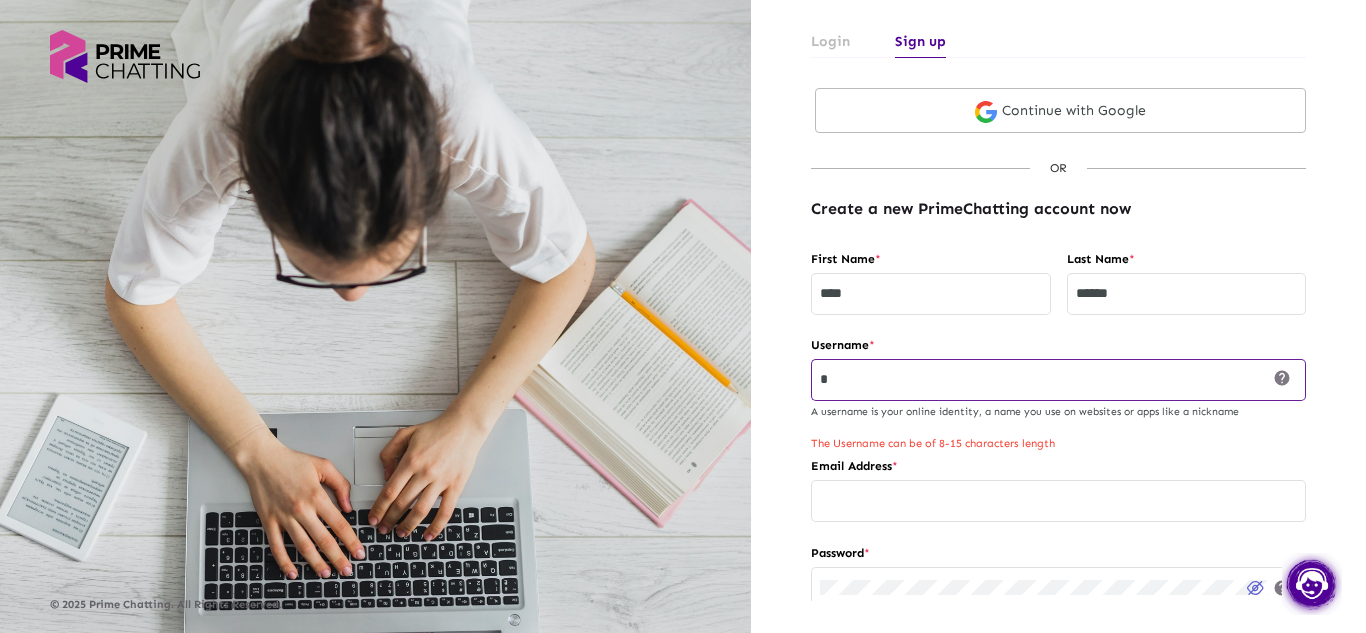 scroll, scrollTop: 0, scrollLeft: 0, axis: both 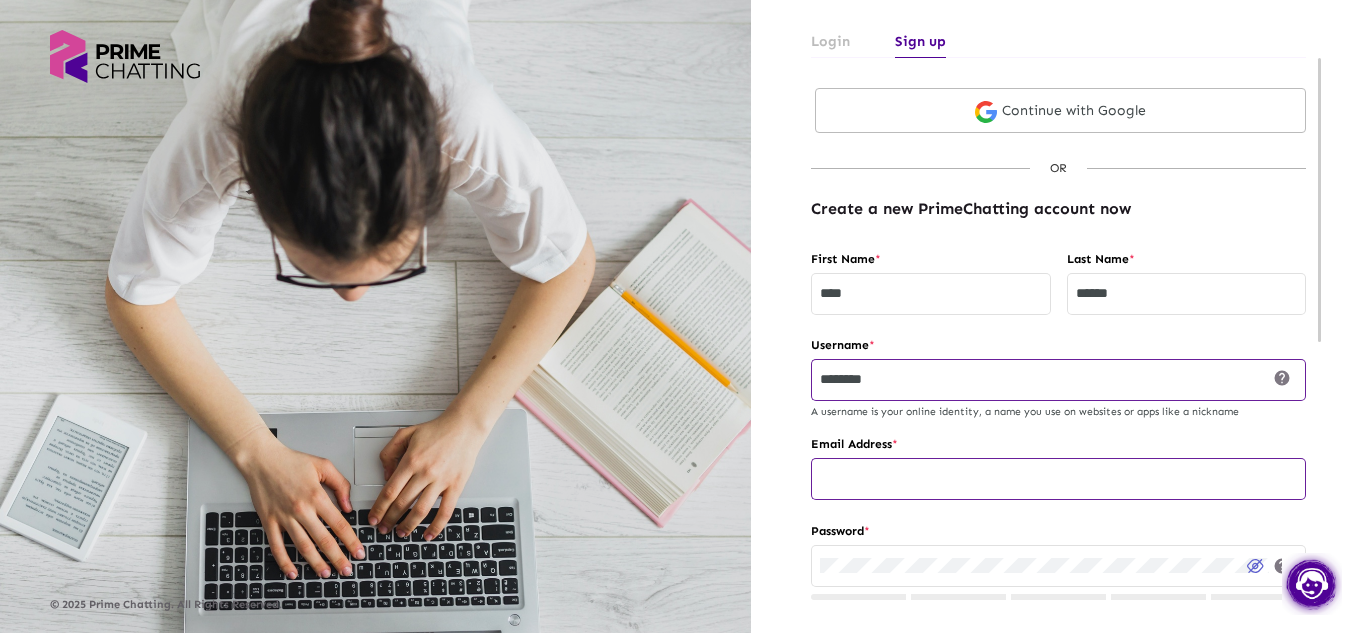 type on "********" 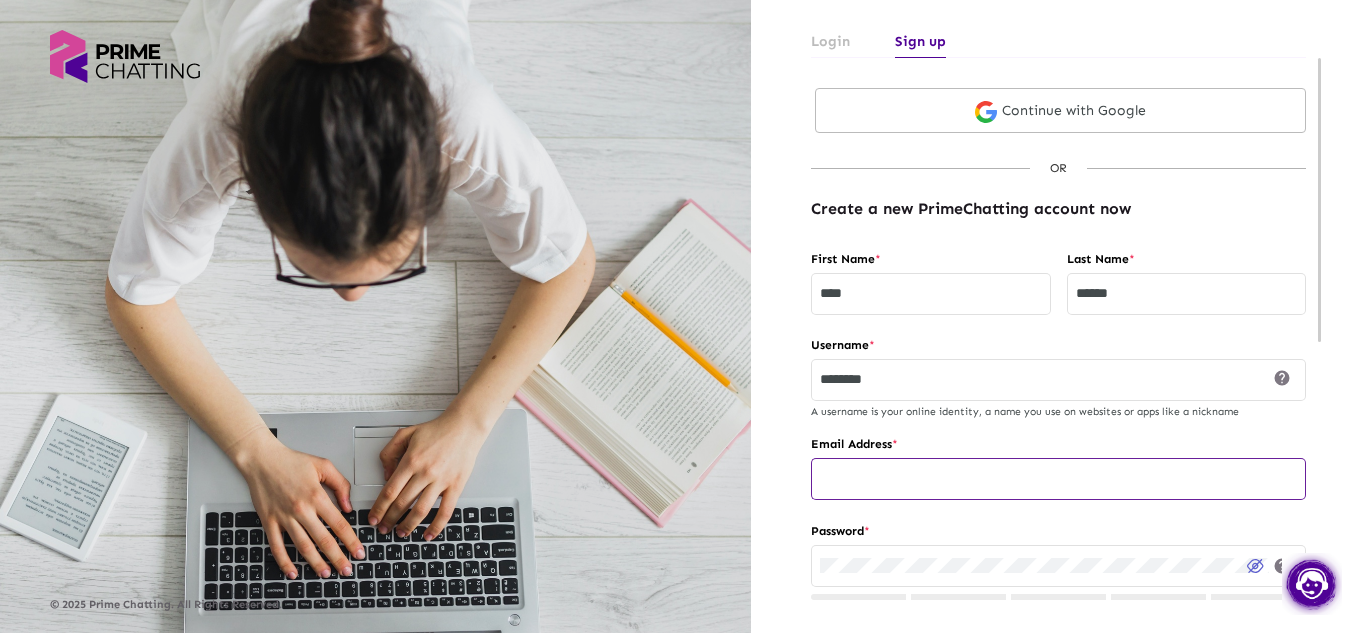 click 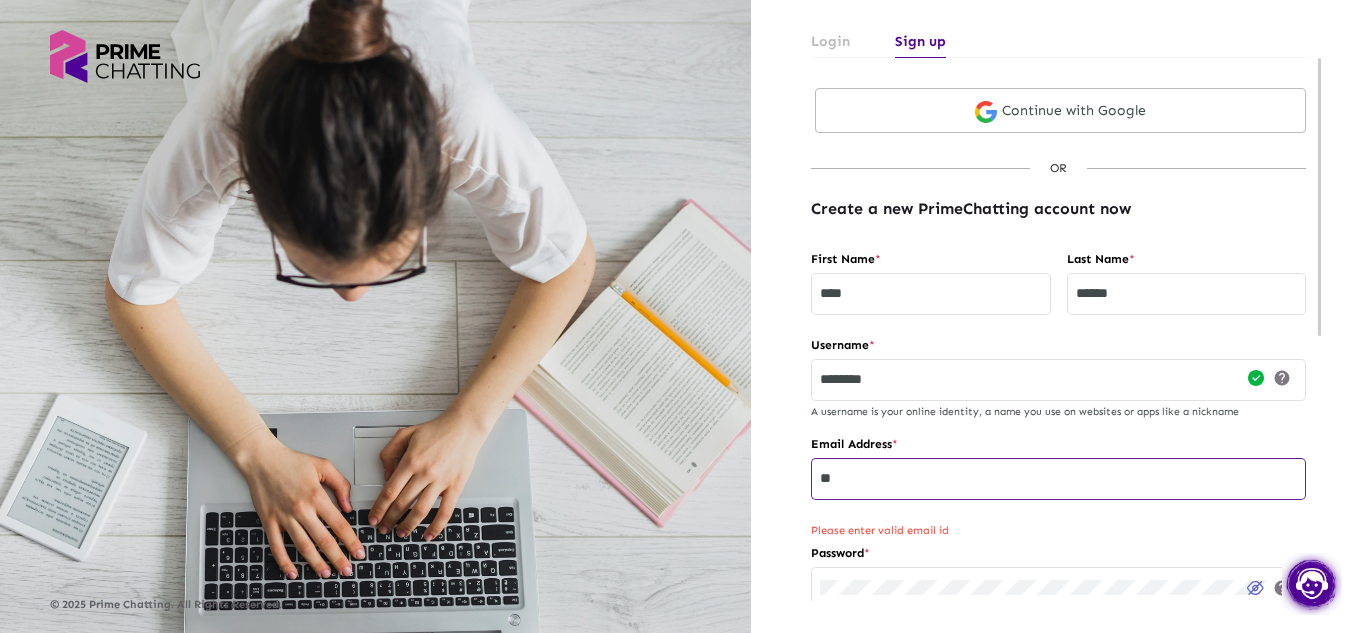 type on "*" 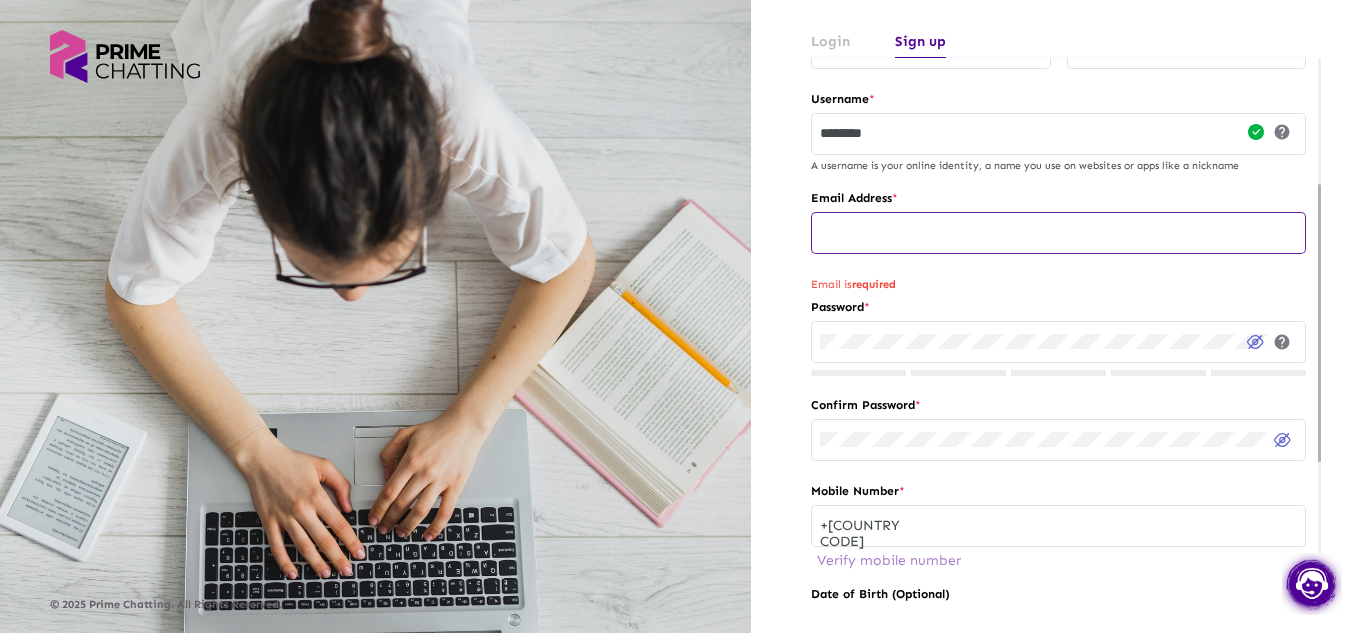 scroll, scrollTop: 245, scrollLeft: 0, axis: vertical 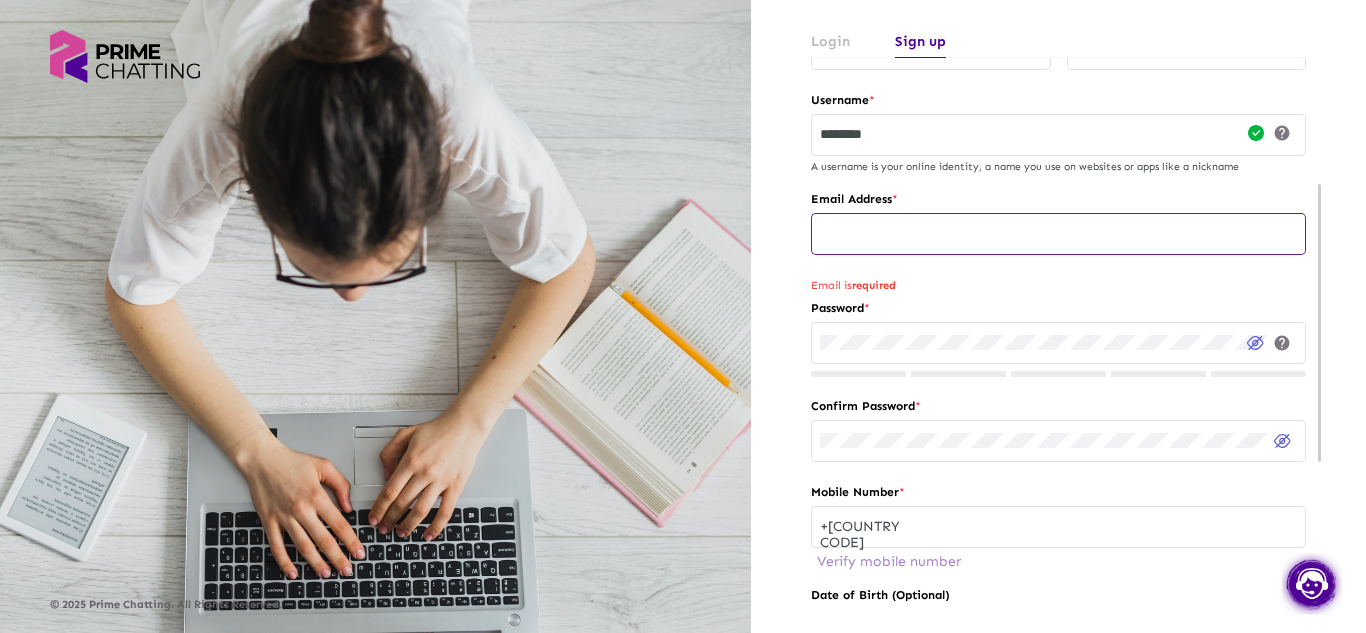 click at bounding box center (1058, 234) 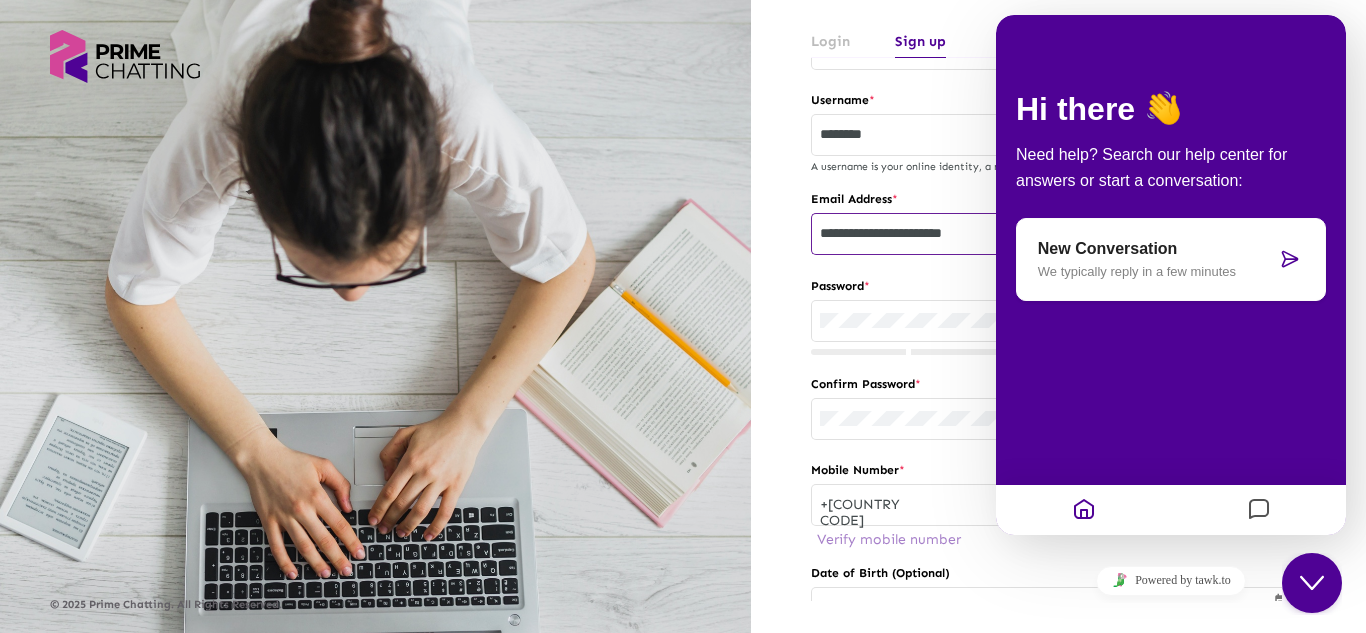 type on "**********" 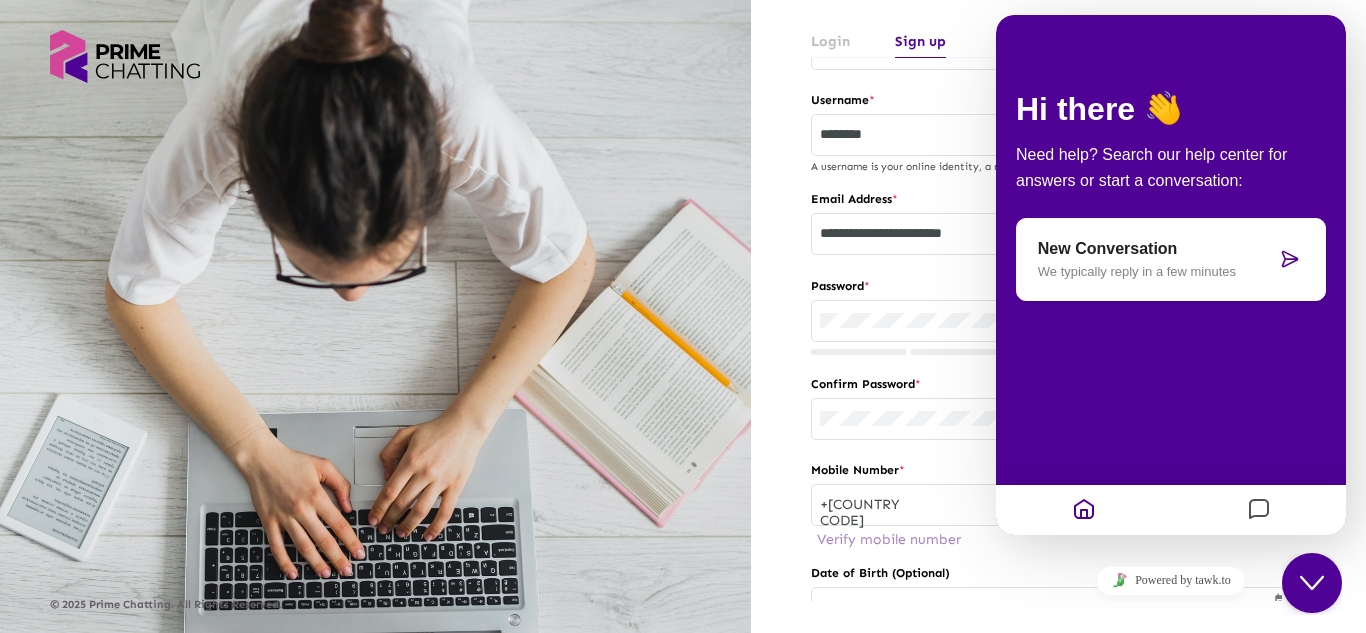 click on "Login Sign up  Continue with Google OR Create a new PrimeChatting account now First Name  * [FIRST] Last Name  * [LAST] Username  * [USERNAME] help A username is your online identity, a name you use on websites or apps like a nickname Email Address  * [EMAIL] Password  * help Confirm Password  * Mobile Number  * [PHONE] Verify mobile number Date of Birth (Optional) Do you have a referral code ?     I agree to the  Privacy Policy  and  Terms & Conditions   Send me Newsletter and Promotional mails Sign Up" 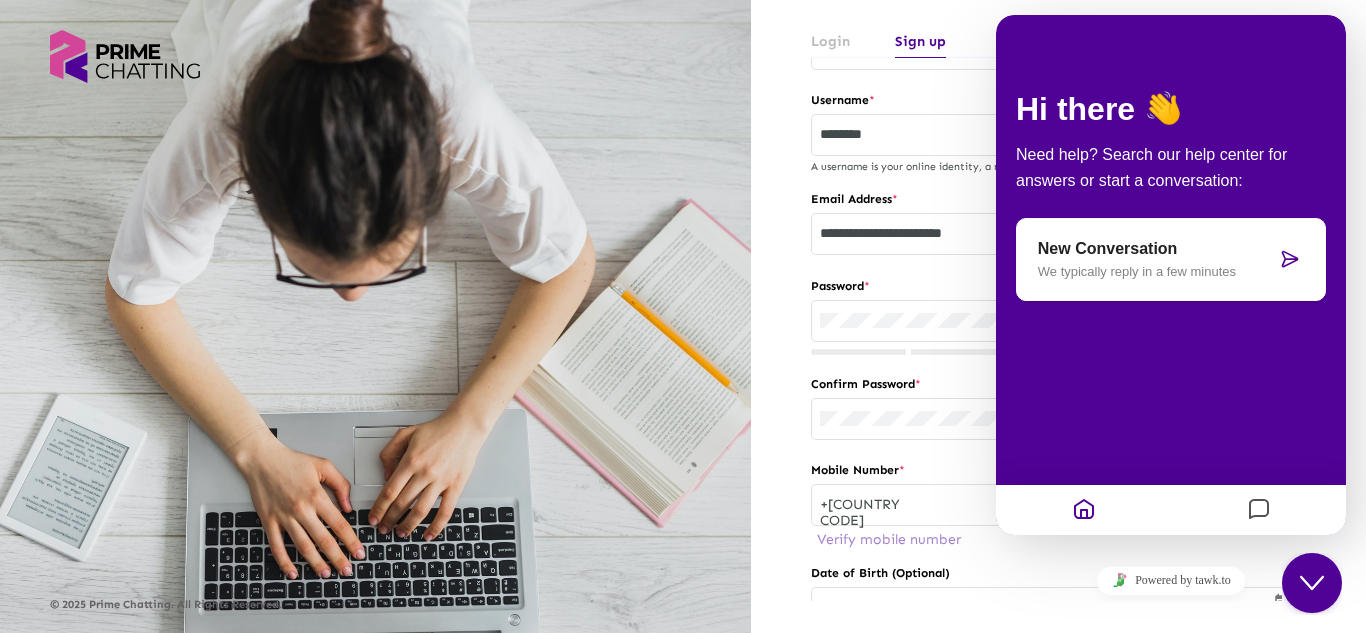 click on "Close Chat This icon closes the chat window." at bounding box center (1312, 583) 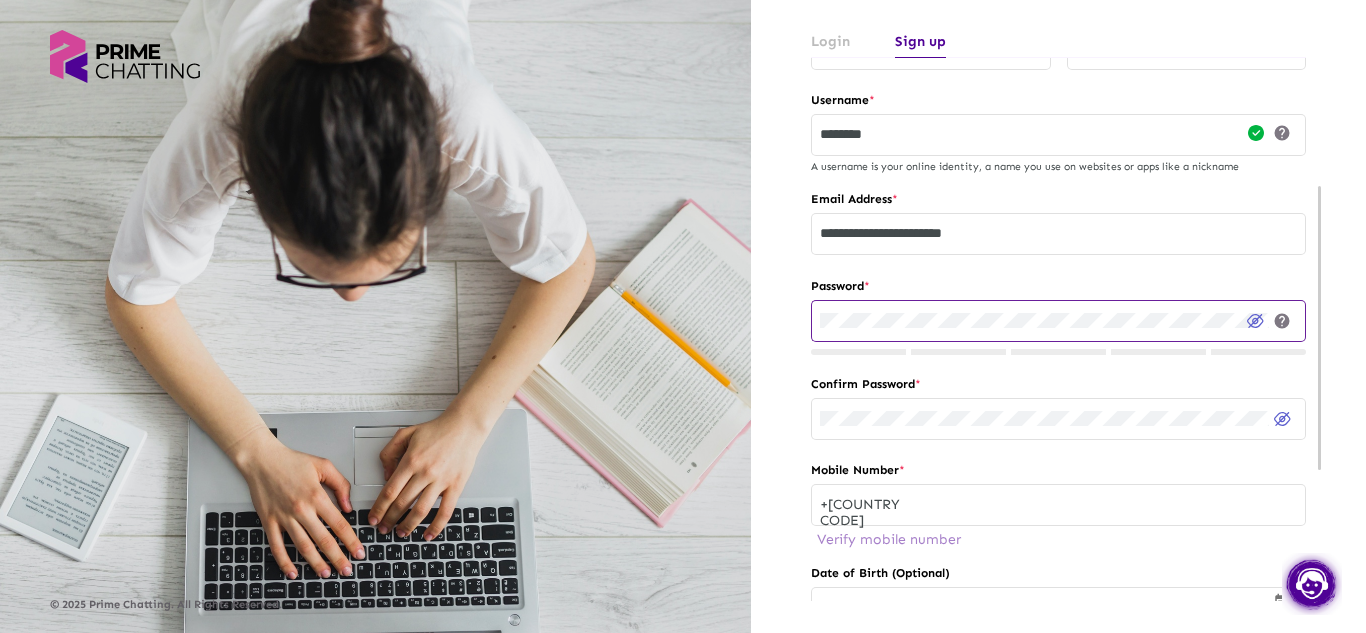click 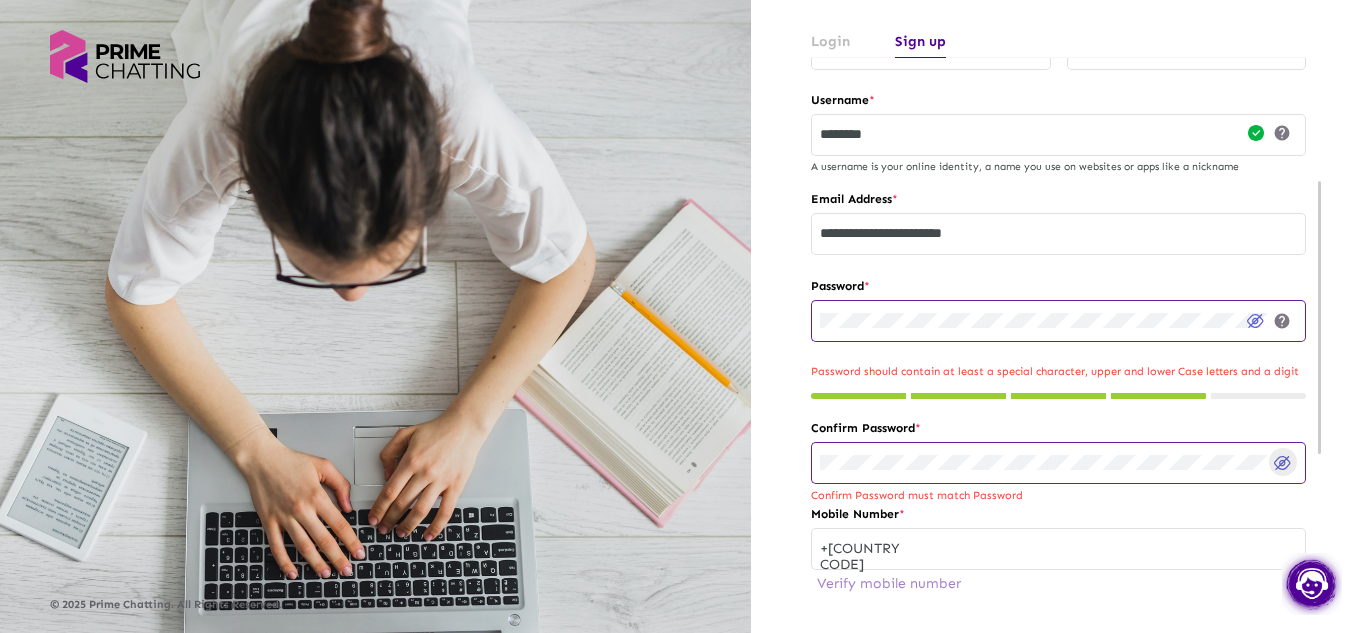 click 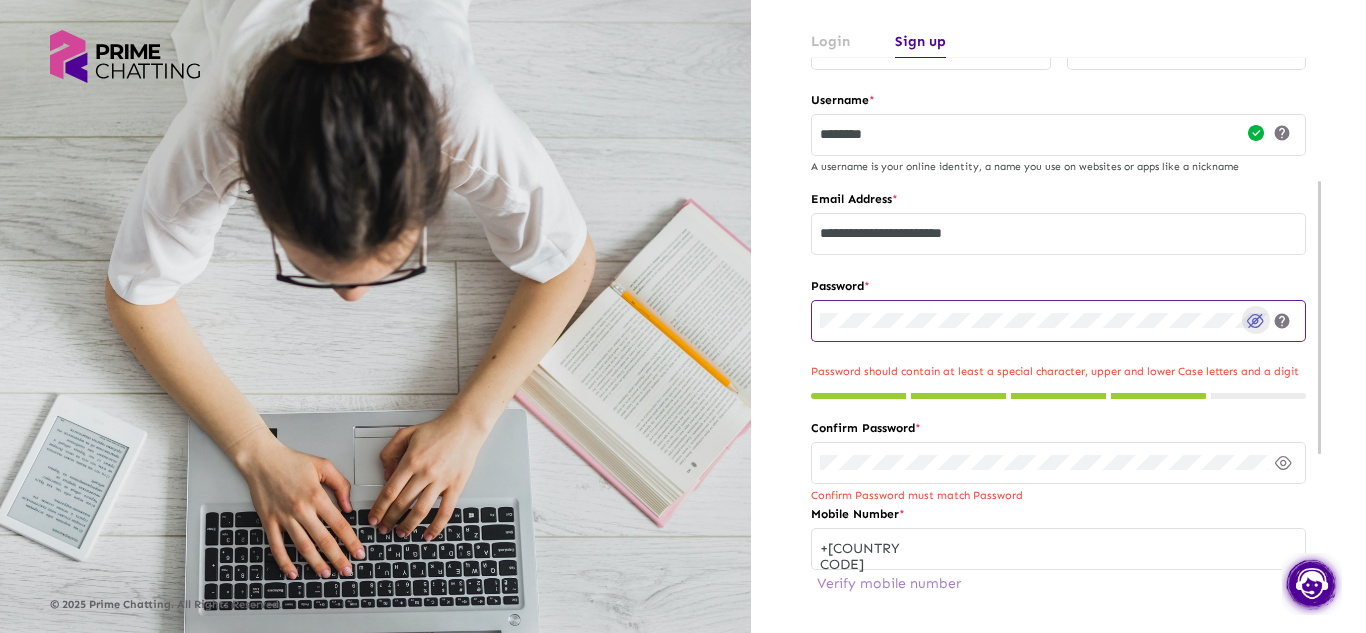 click 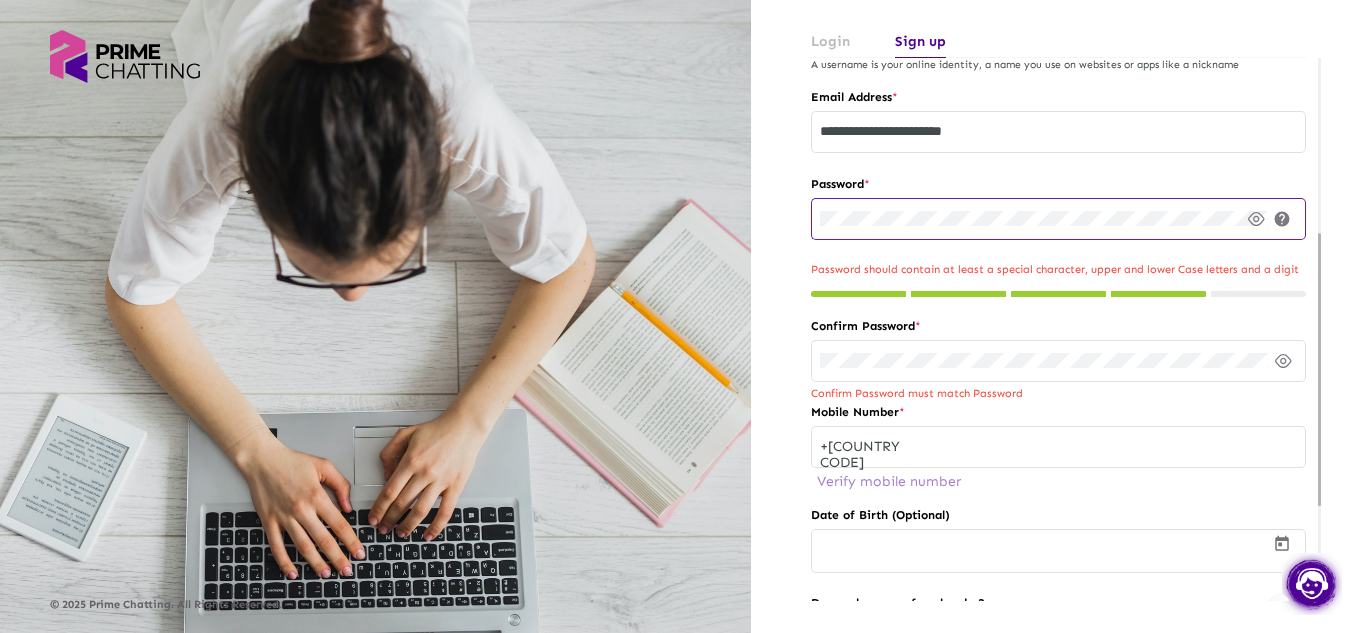 scroll, scrollTop: 350, scrollLeft: 0, axis: vertical 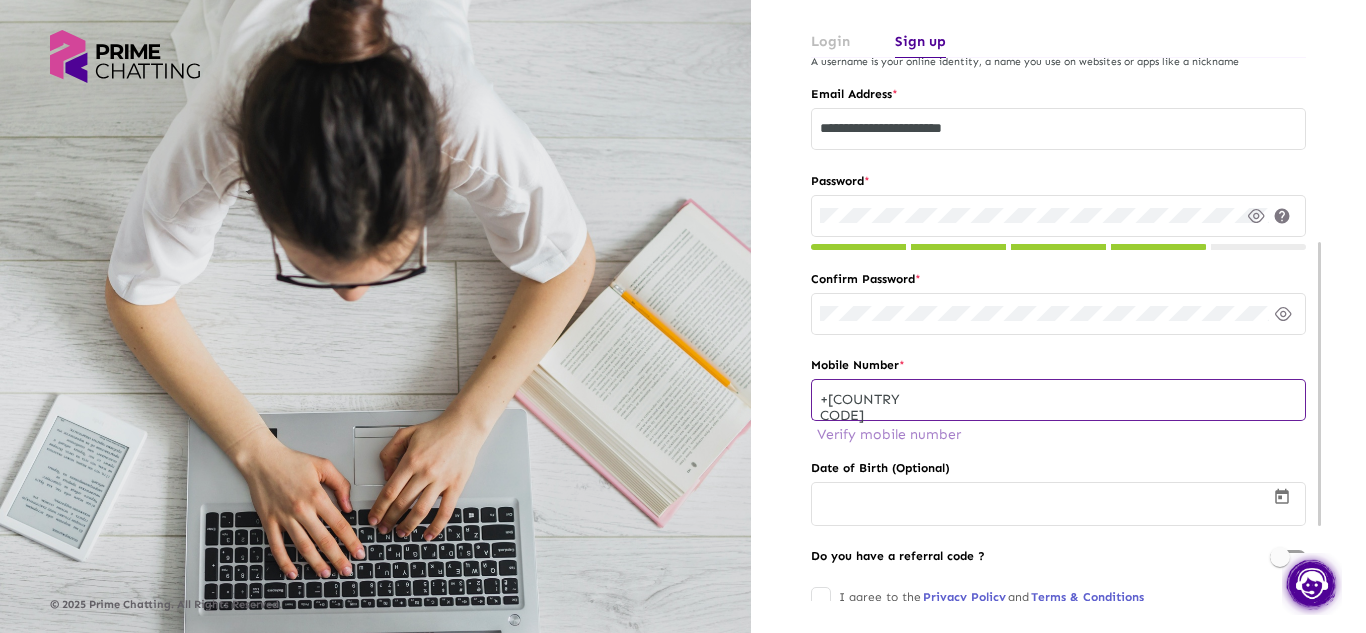 click on "+[COUNTRY CODE]" 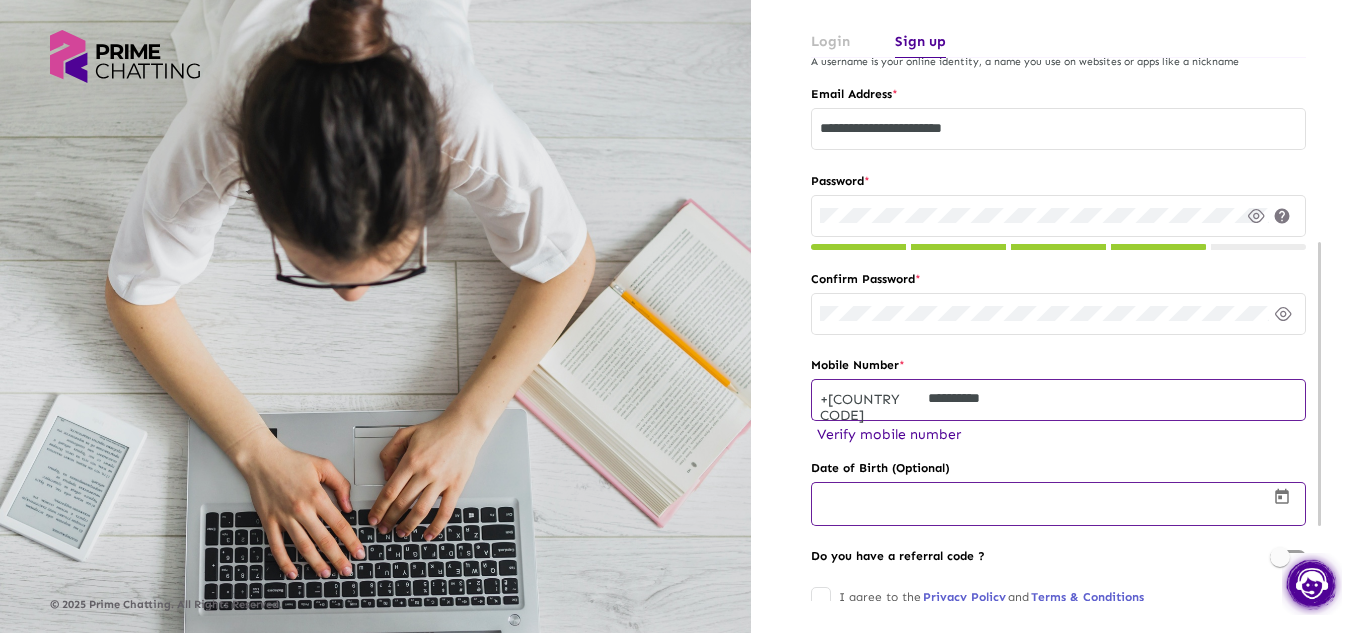 type on "**********" 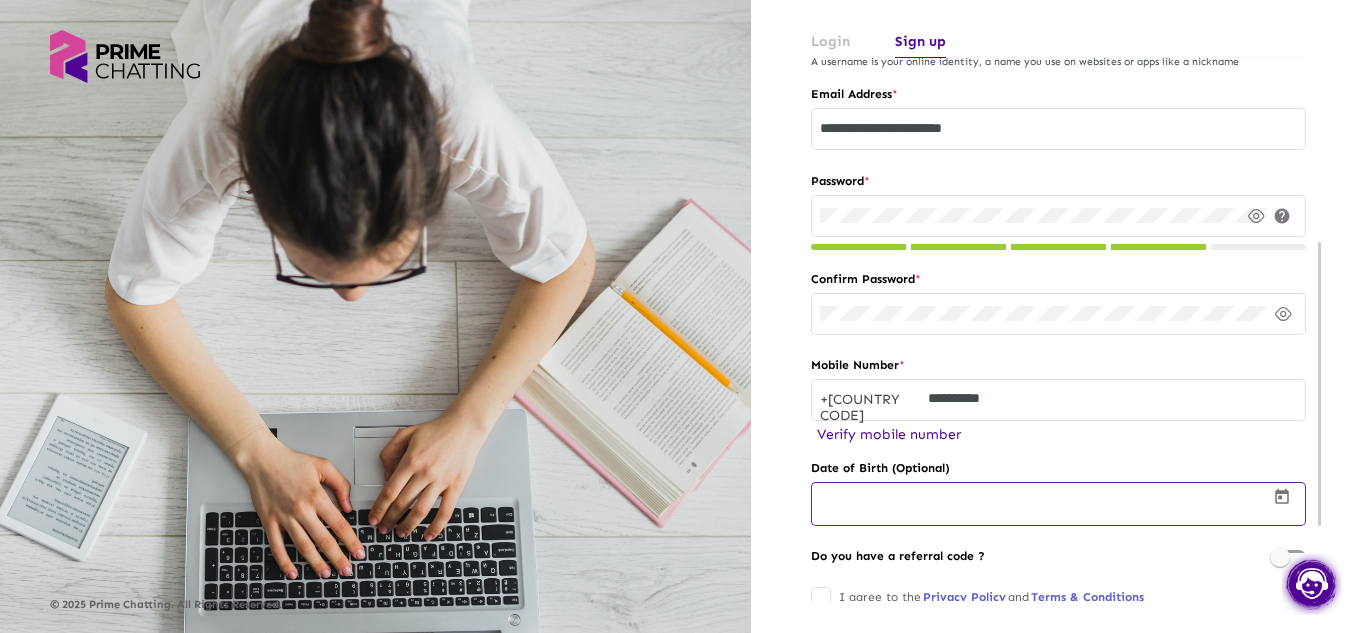click 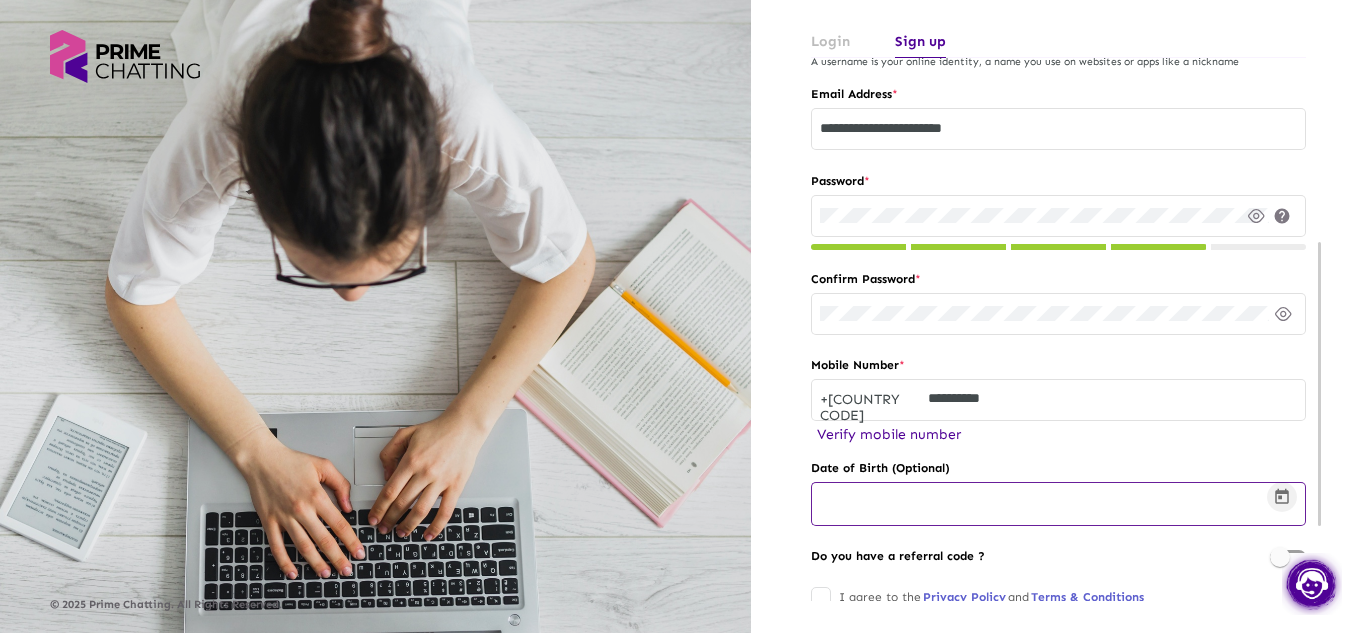 click 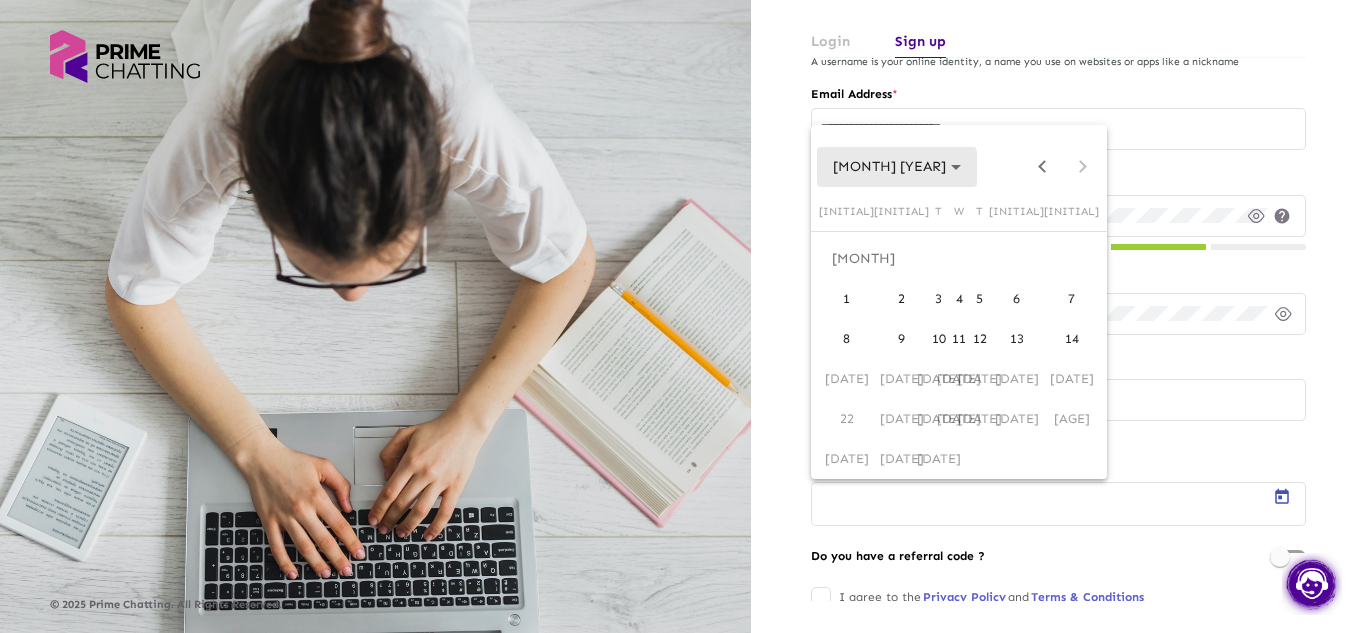 click on "[MONTH] [YEAR]" at bounding box center [897, 166] 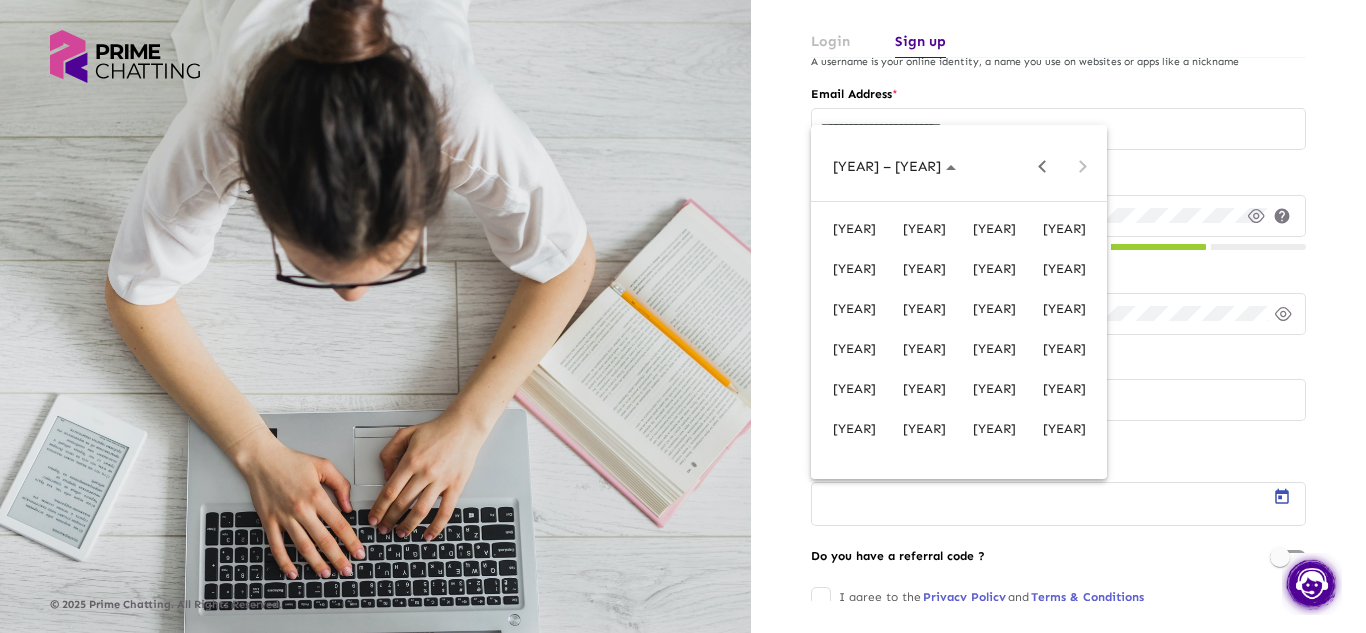 click on "[YEAR]" at bounding box center [1064, 349] 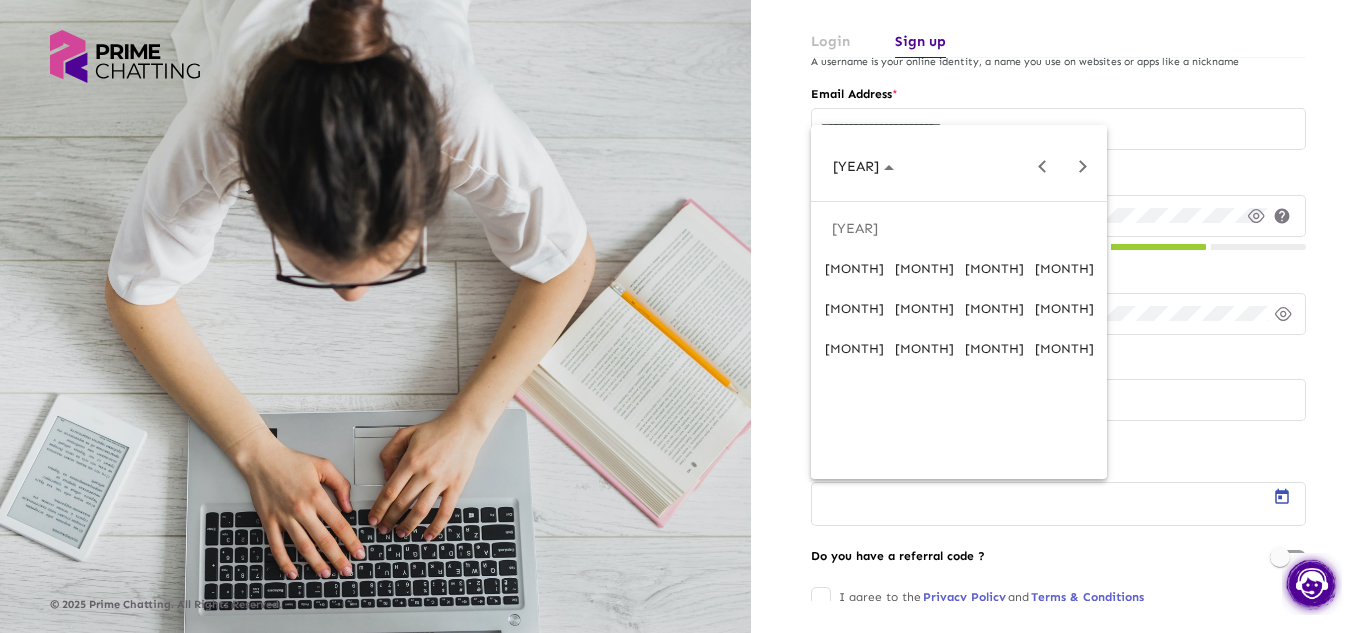 click on "[MONTH]" at bounding box center (994, 269) 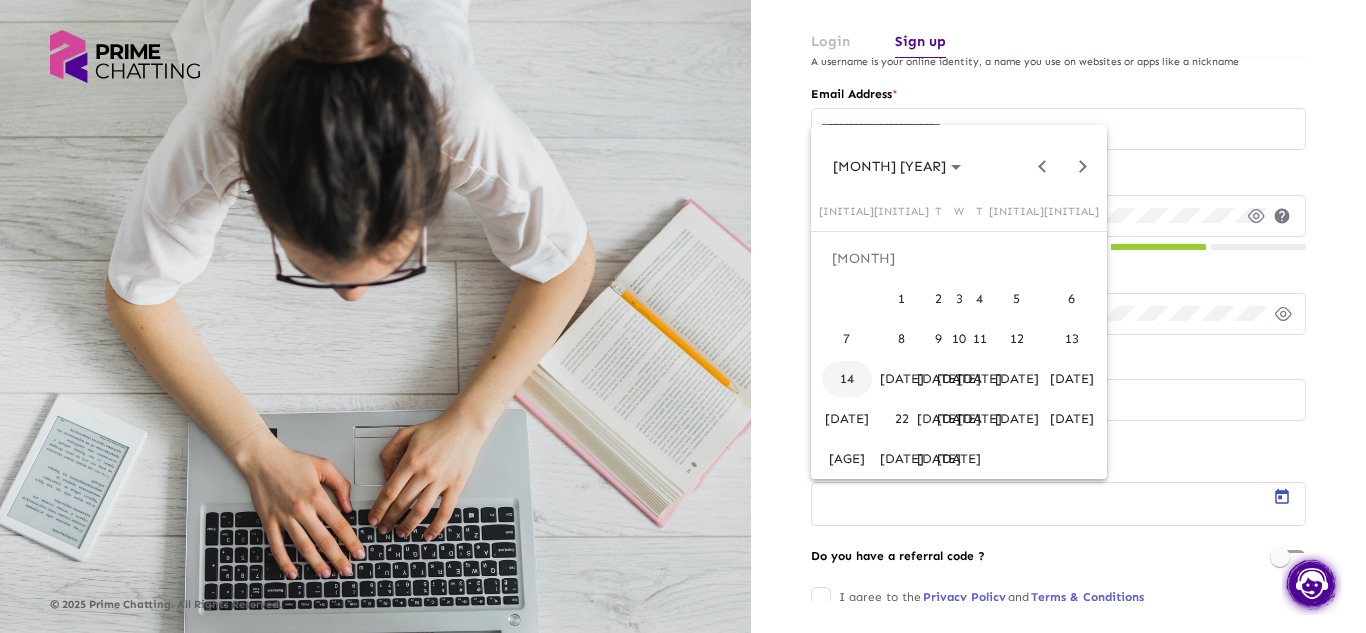 click on "[DATE]" at bounding box center (902, 379) 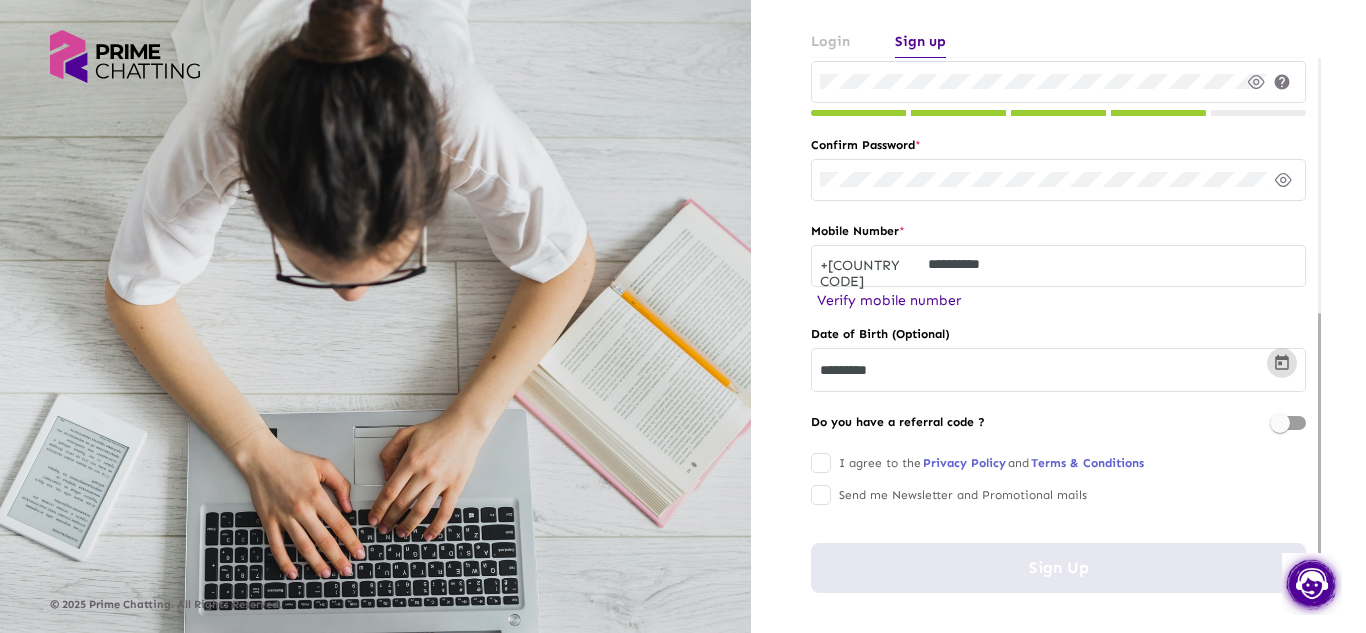 scroll, scrollTop: 485, scrollLeft: 0, axis: vertical 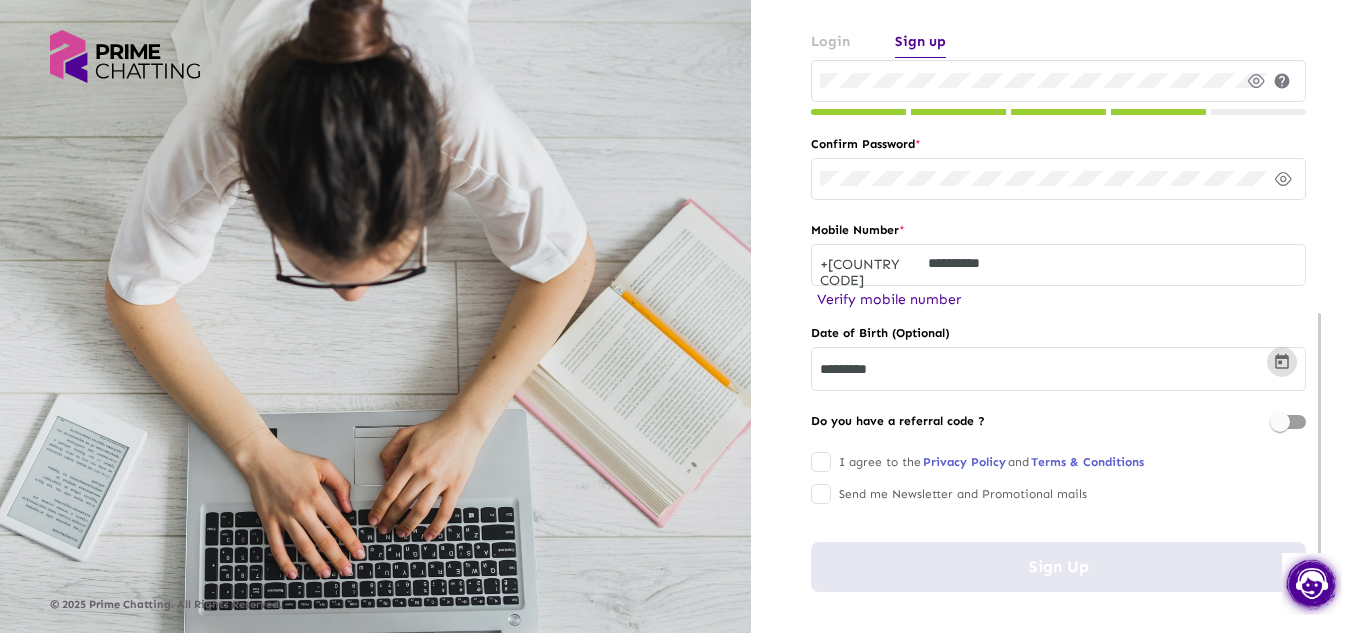 click at bounding box center (821, 462) 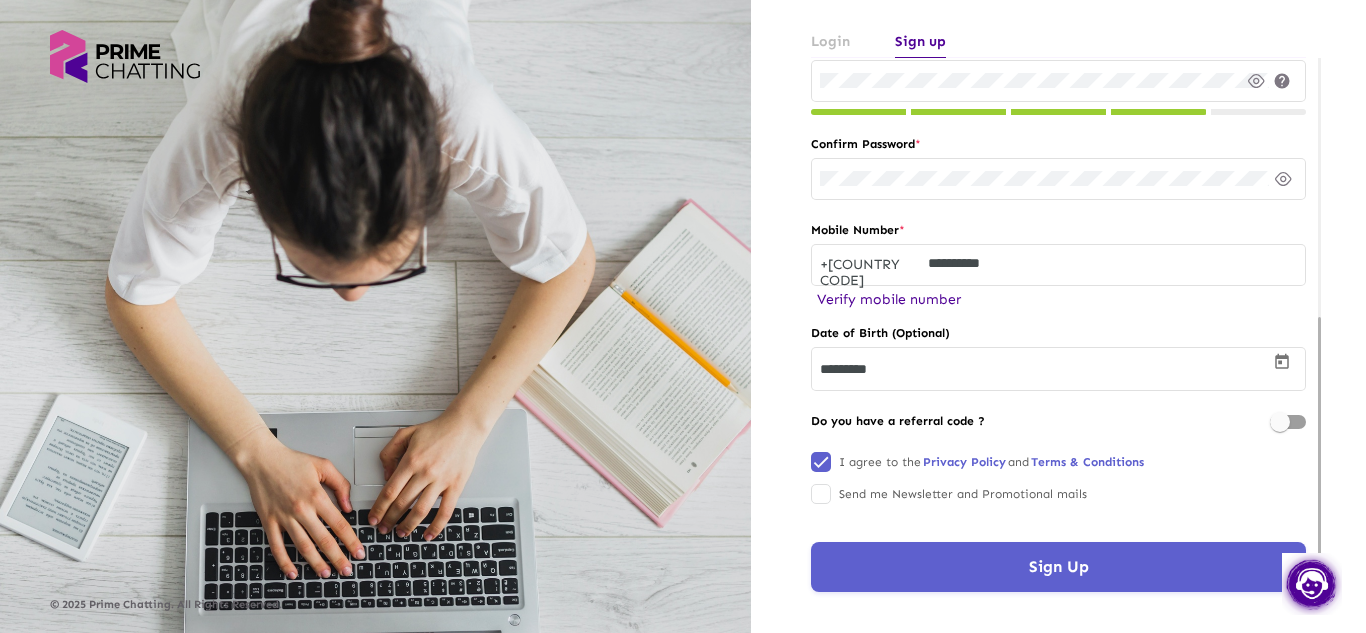 scroll, scrollTop: 492, scrollLeft: 0, axis: vertical 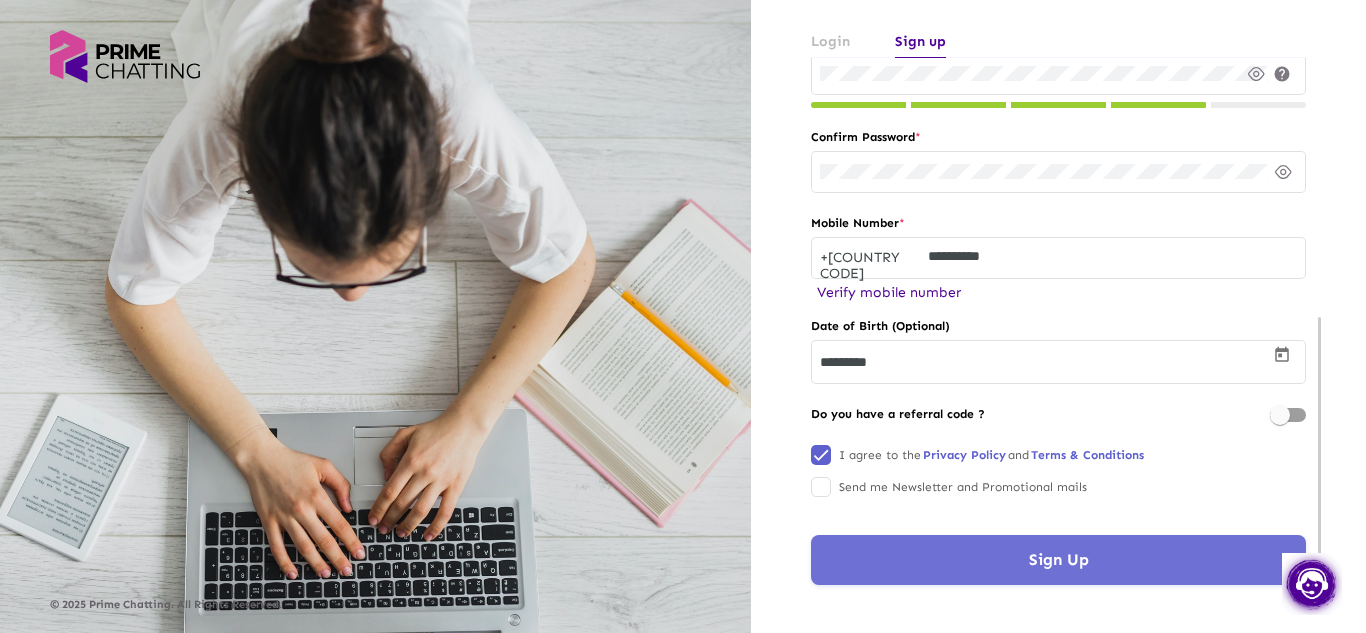 click on "Sign Up" 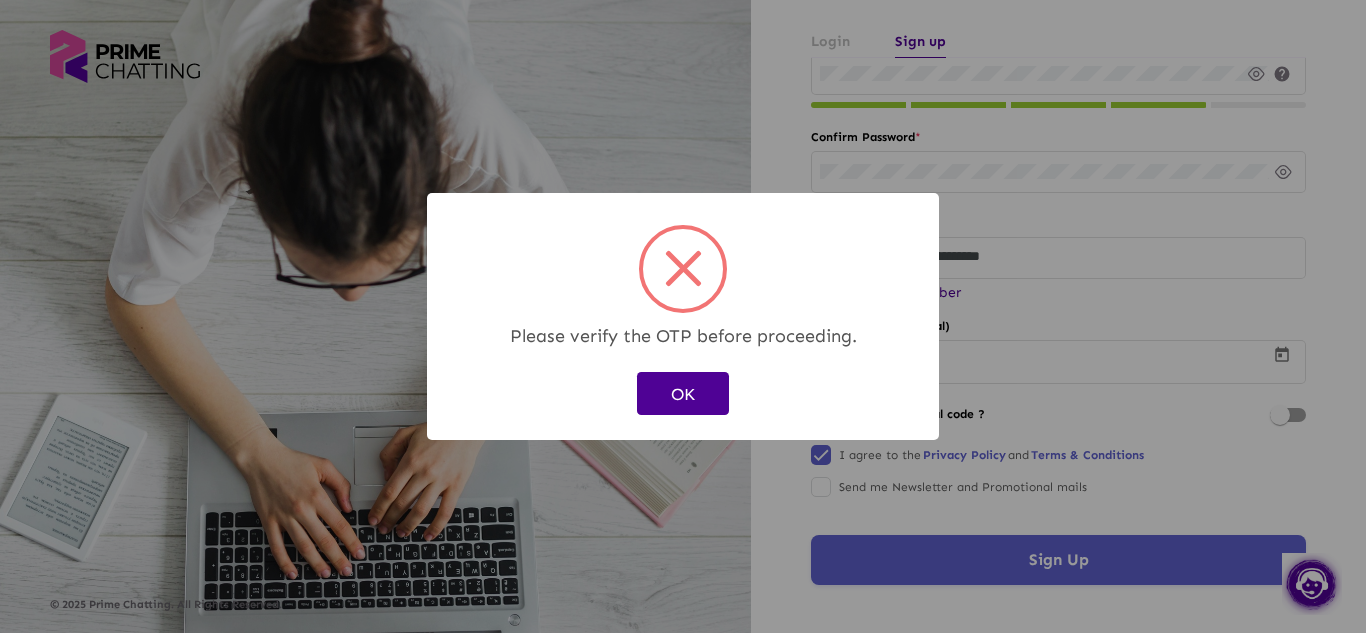 click on "× Please verify the OTP before proceeding. OK Cancel" at bounding box center (683, 316) 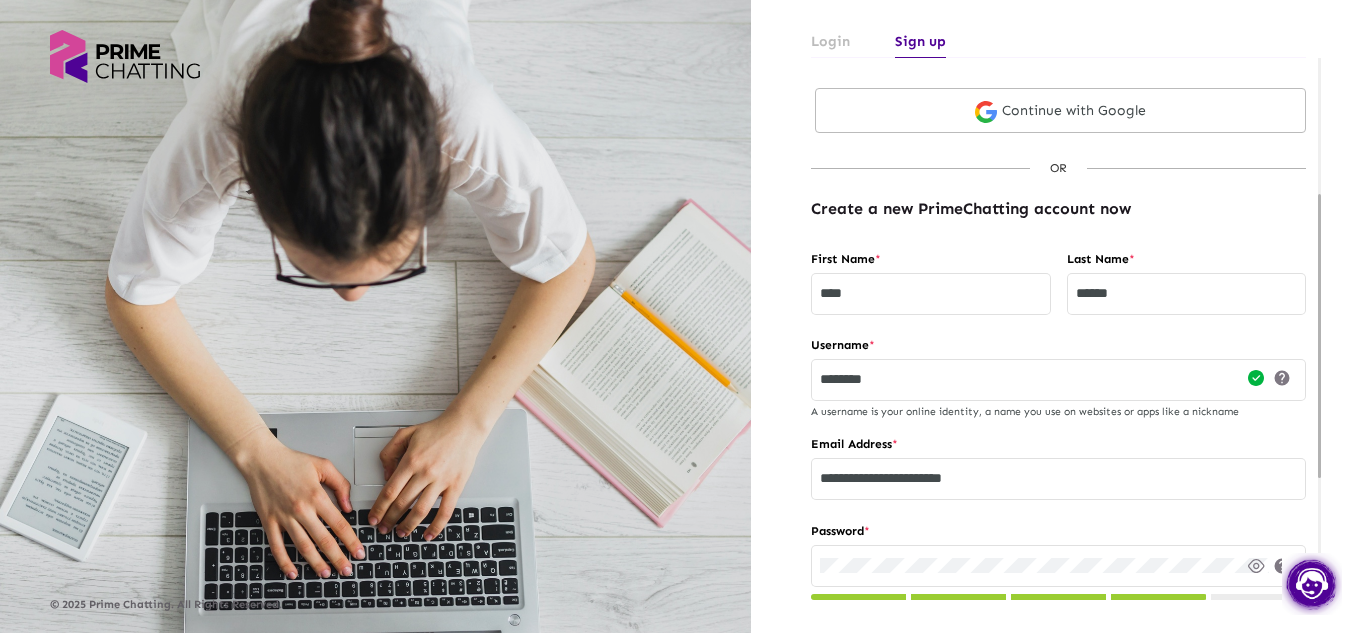 scroll, scrollTop: 492, scrollLeft: 0, axis: vertical 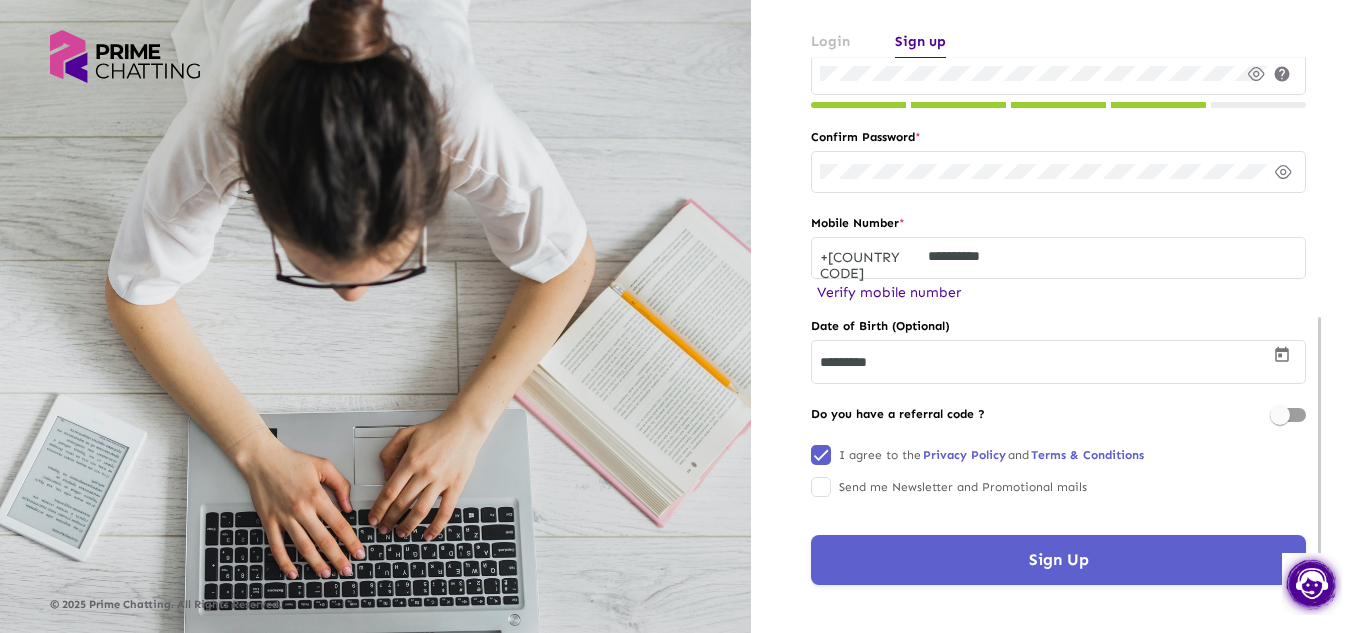 click on "Verify mobile number" 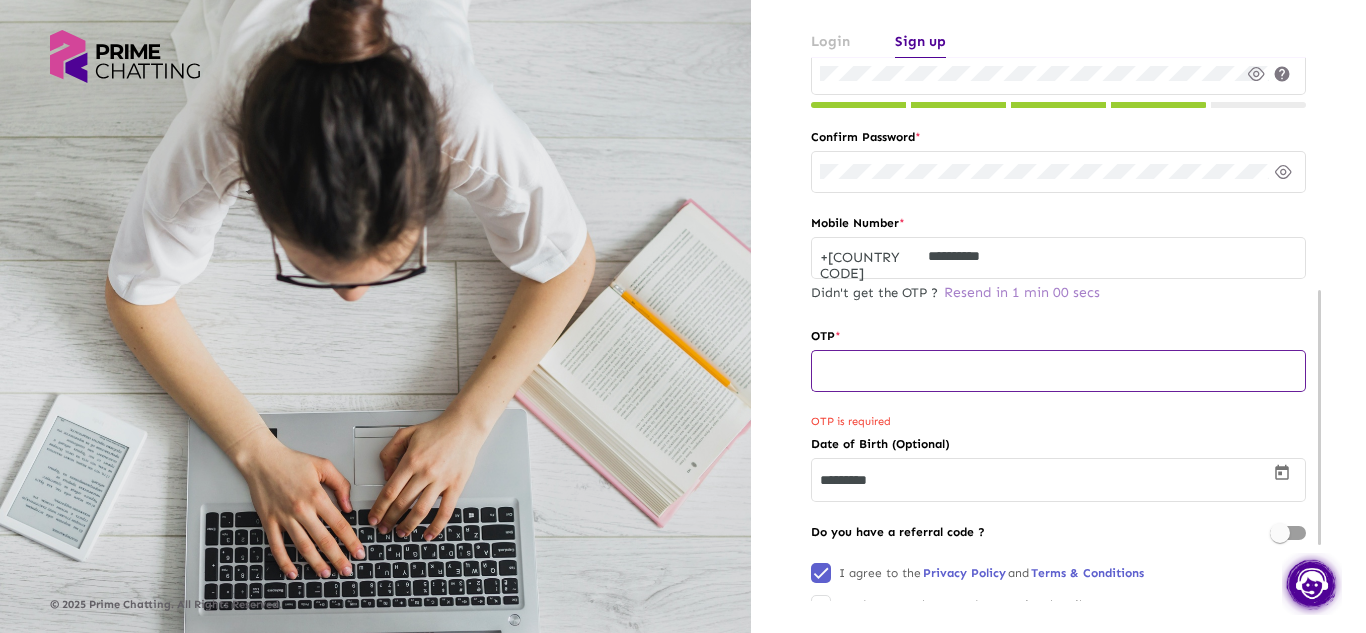 click at bounding box center [1058, 371] 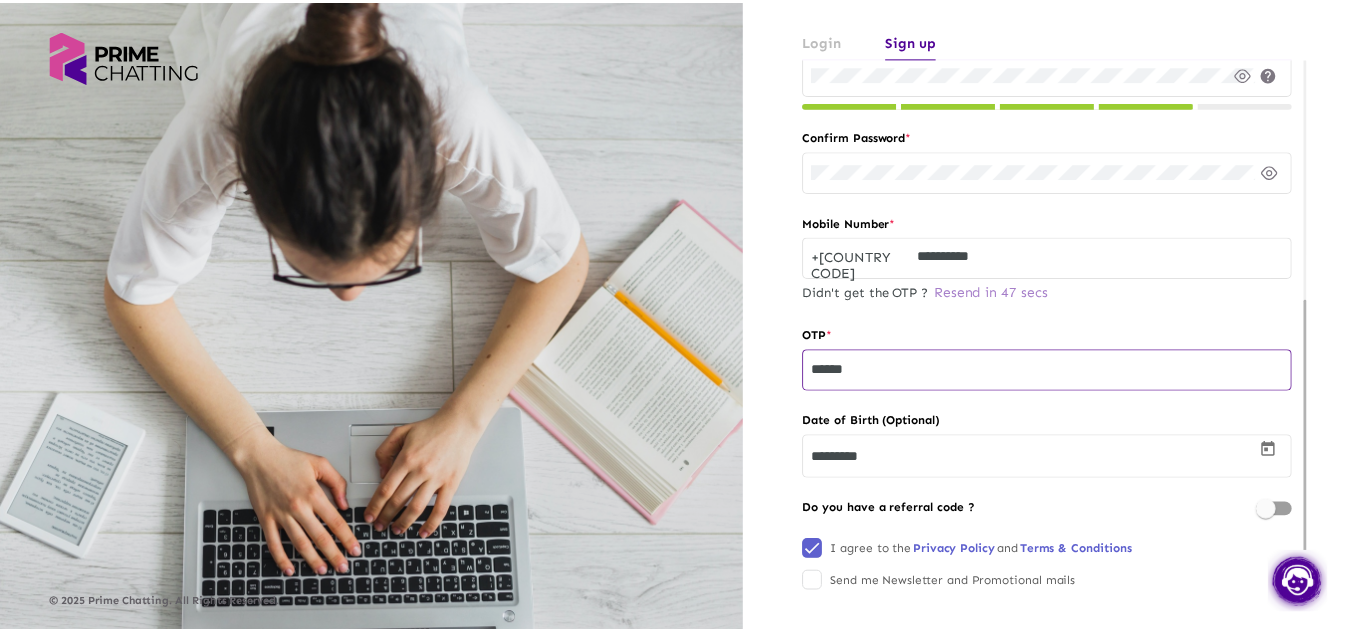 scroll, scrollTop: 588, scrollLeft: 0, axis: vertical 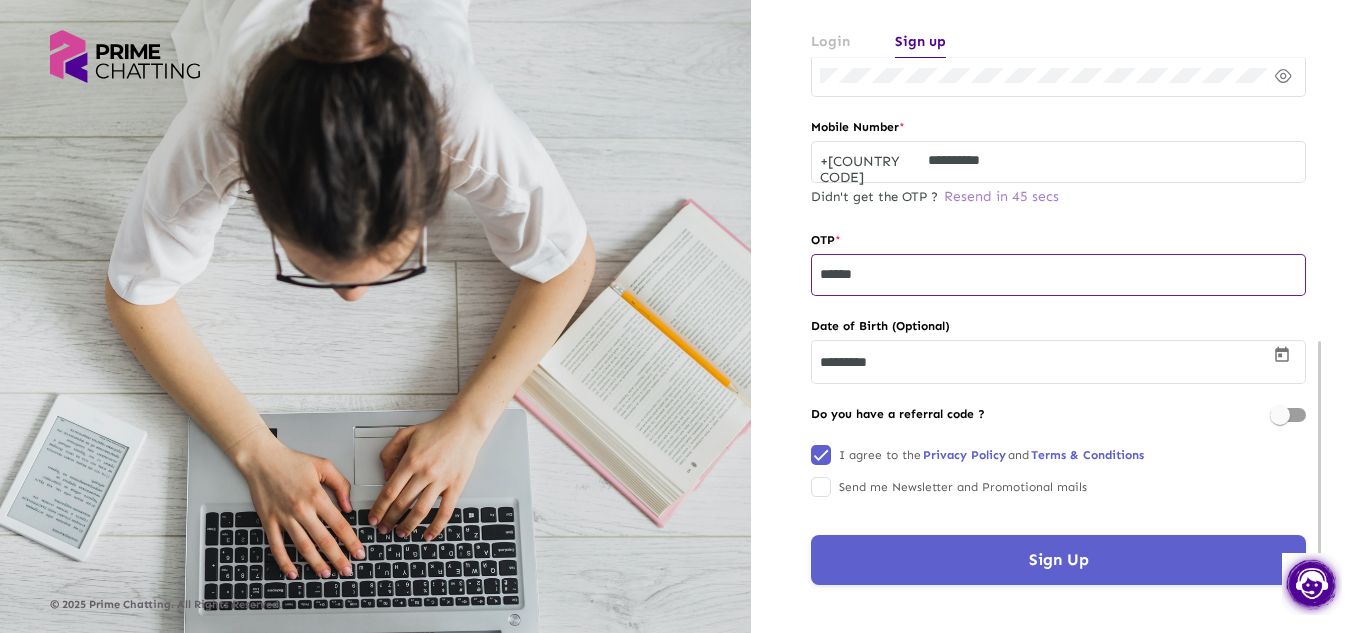 type on "******" 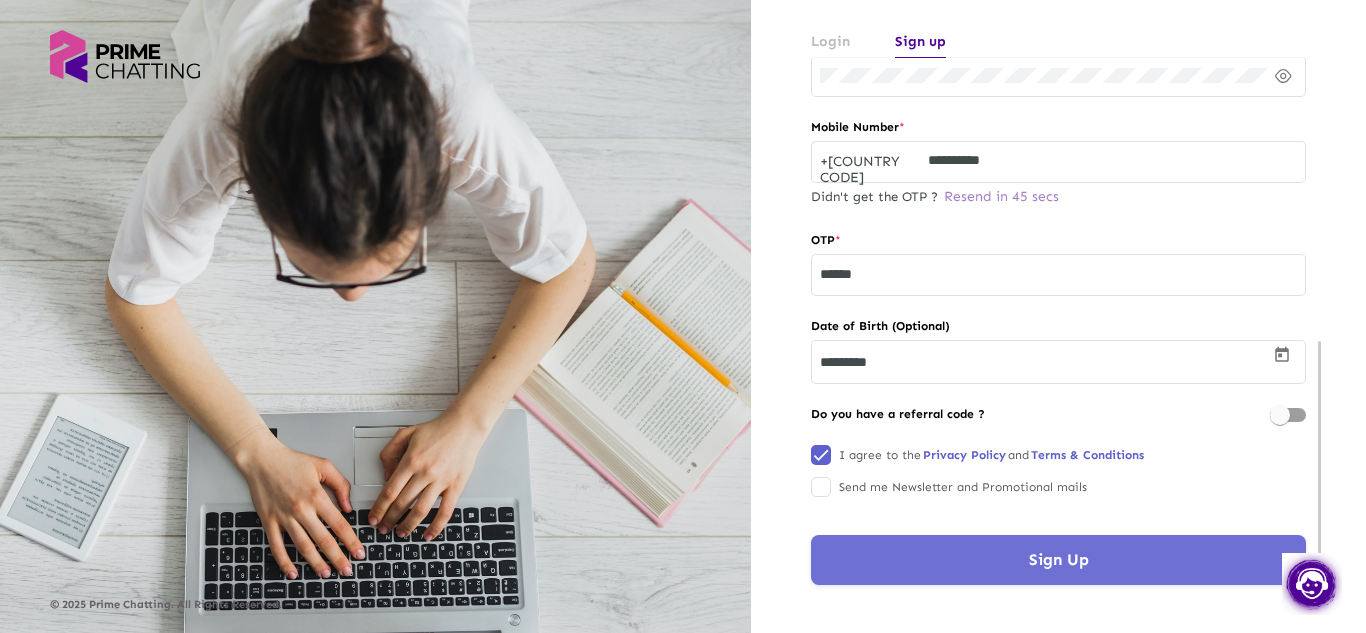 click on "Sign Up" 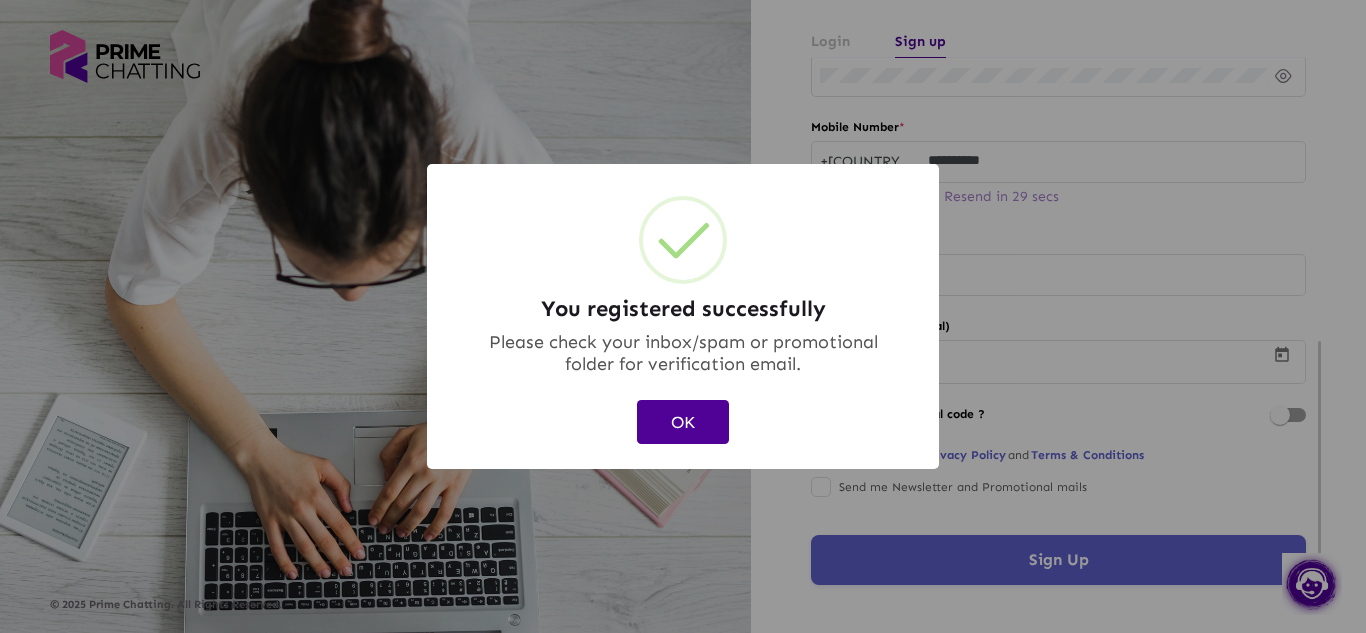 type 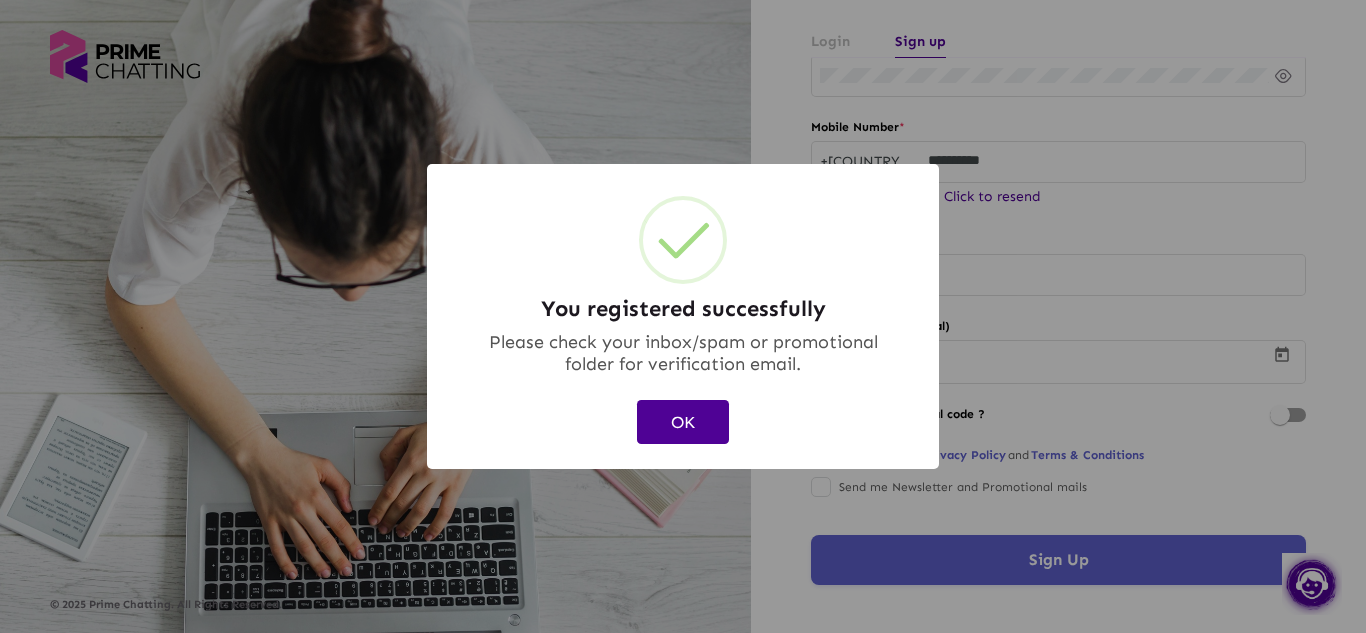 click on "OK" at bounding box center [683, 421] 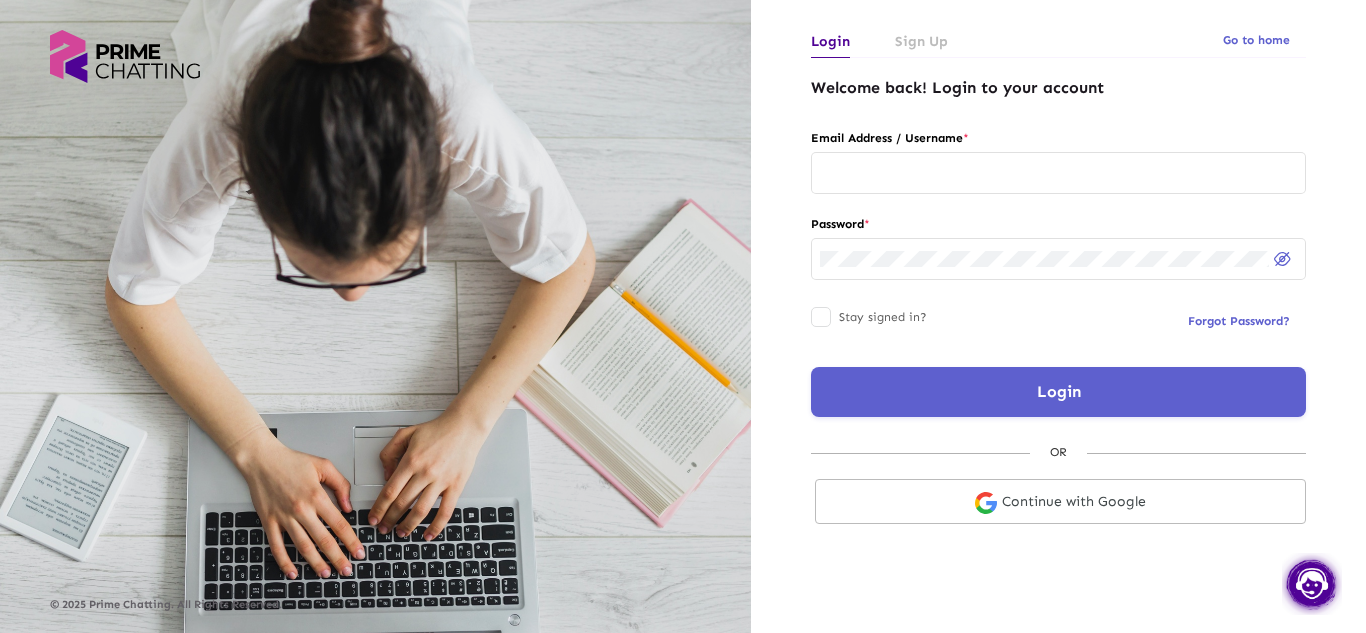 type on "********" 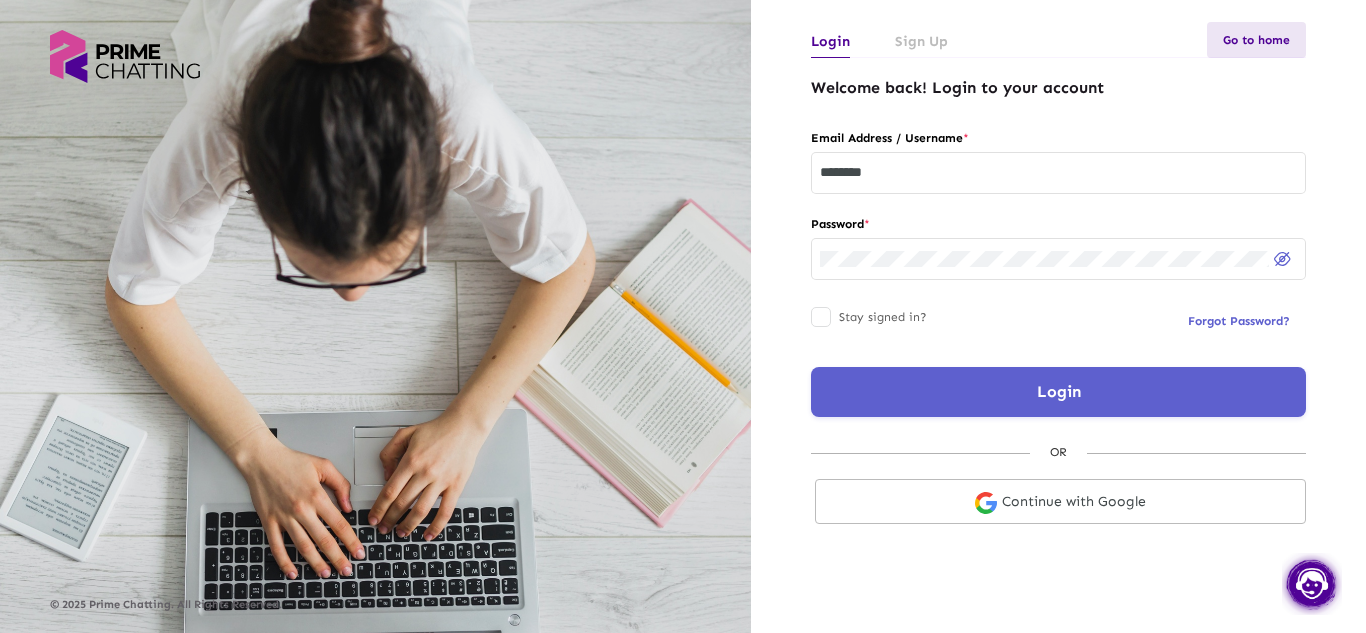 click on "Go to home" 